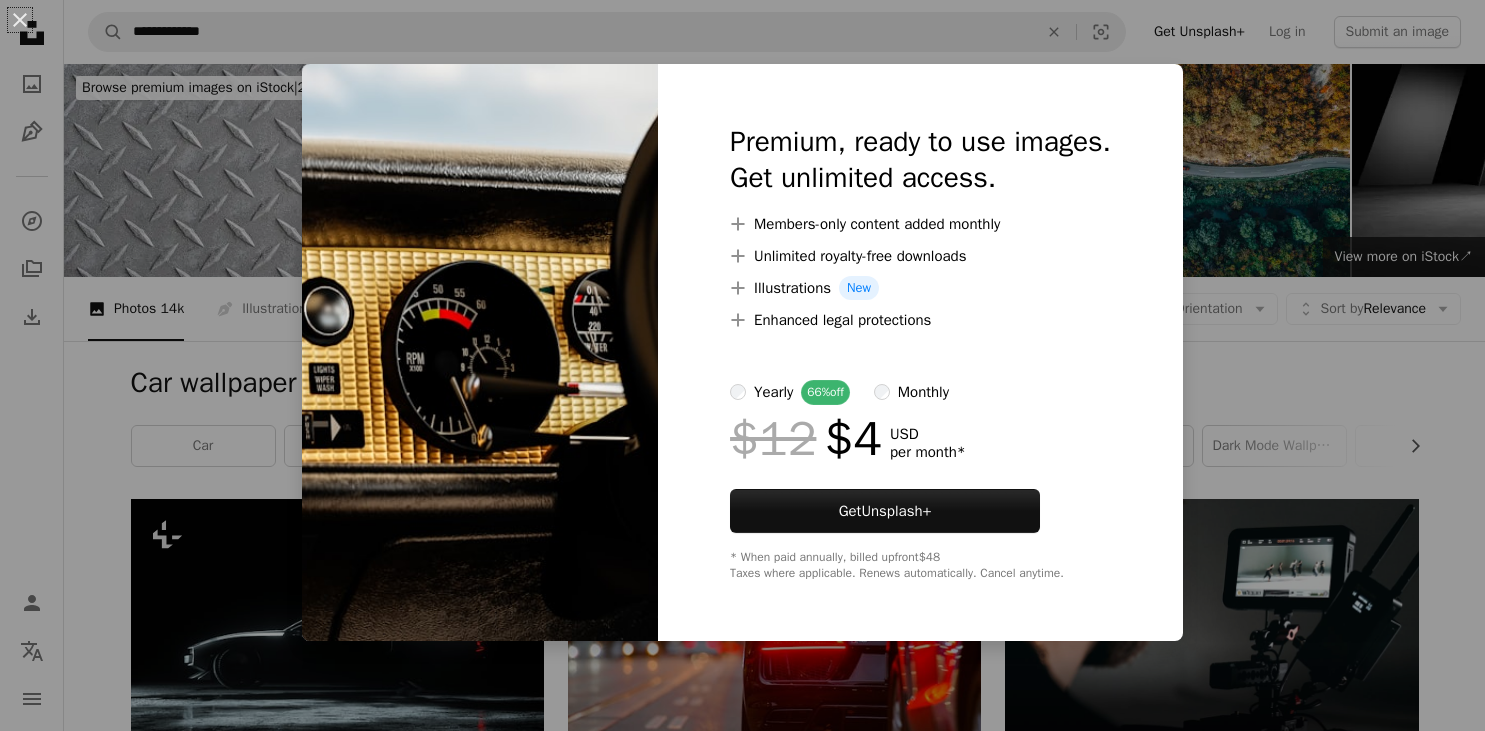 scroll, scrollTop: 4224, scrollLeft: 0, axis: vertical 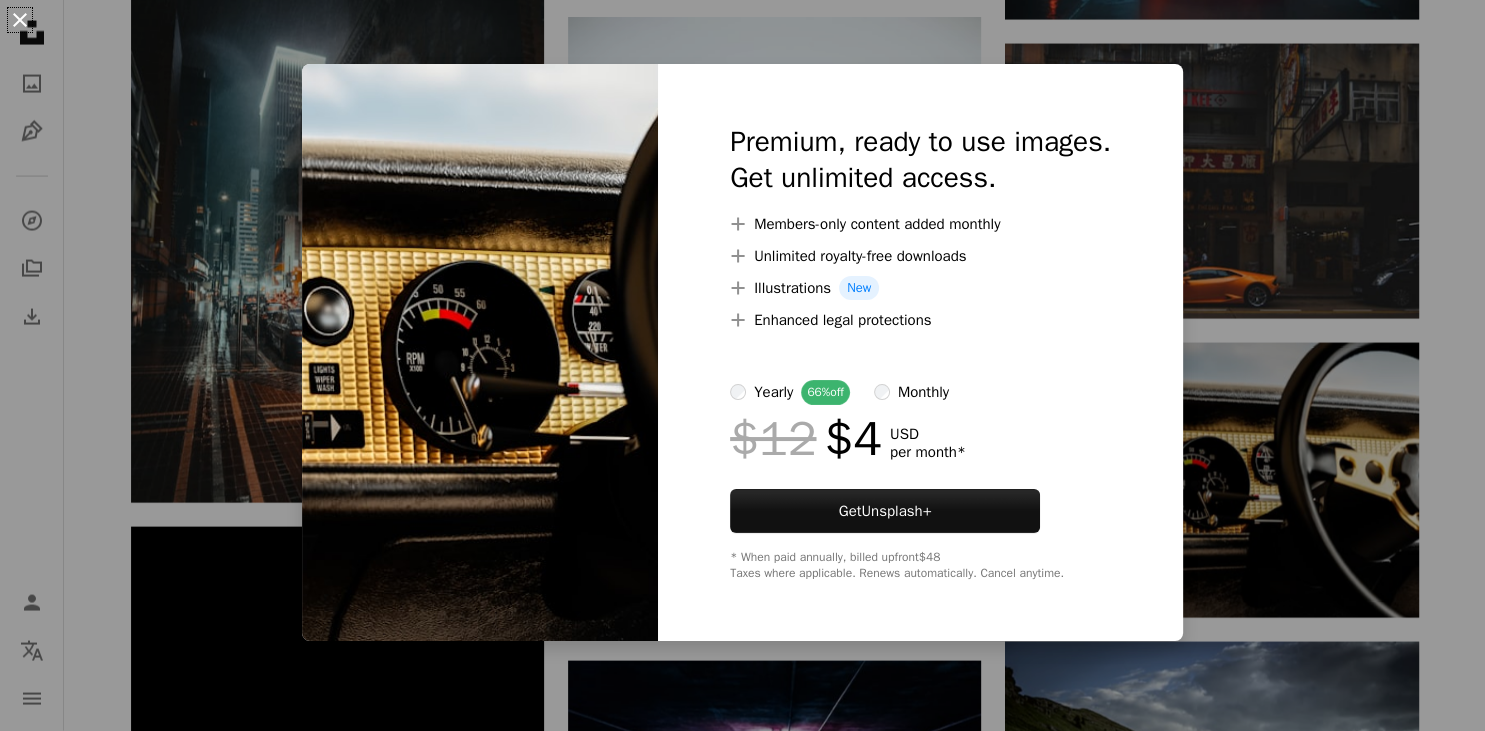 click on "An X shape" at bounding box center [20, 20] 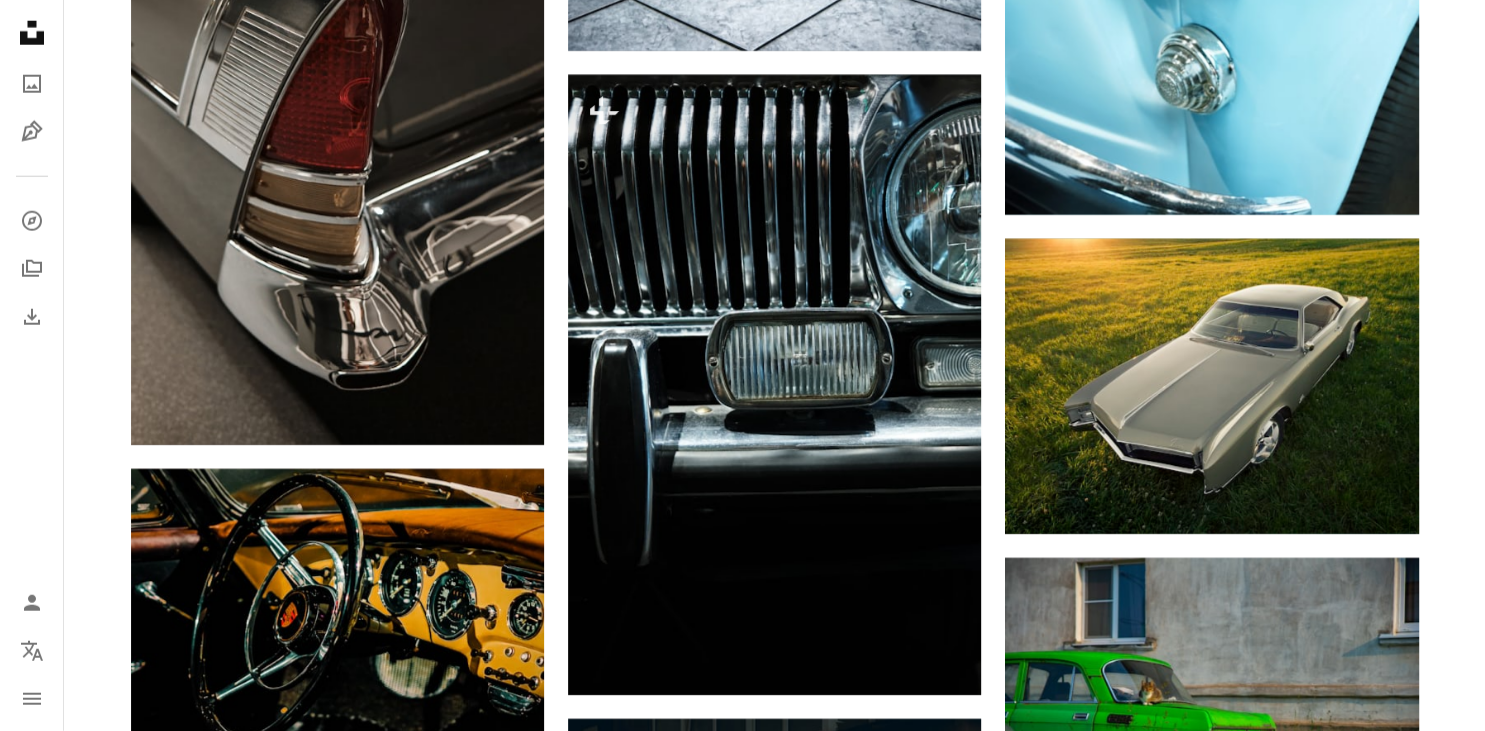 scroll, scrollTop: 27720, scrollLeft: 0, axis: vertical 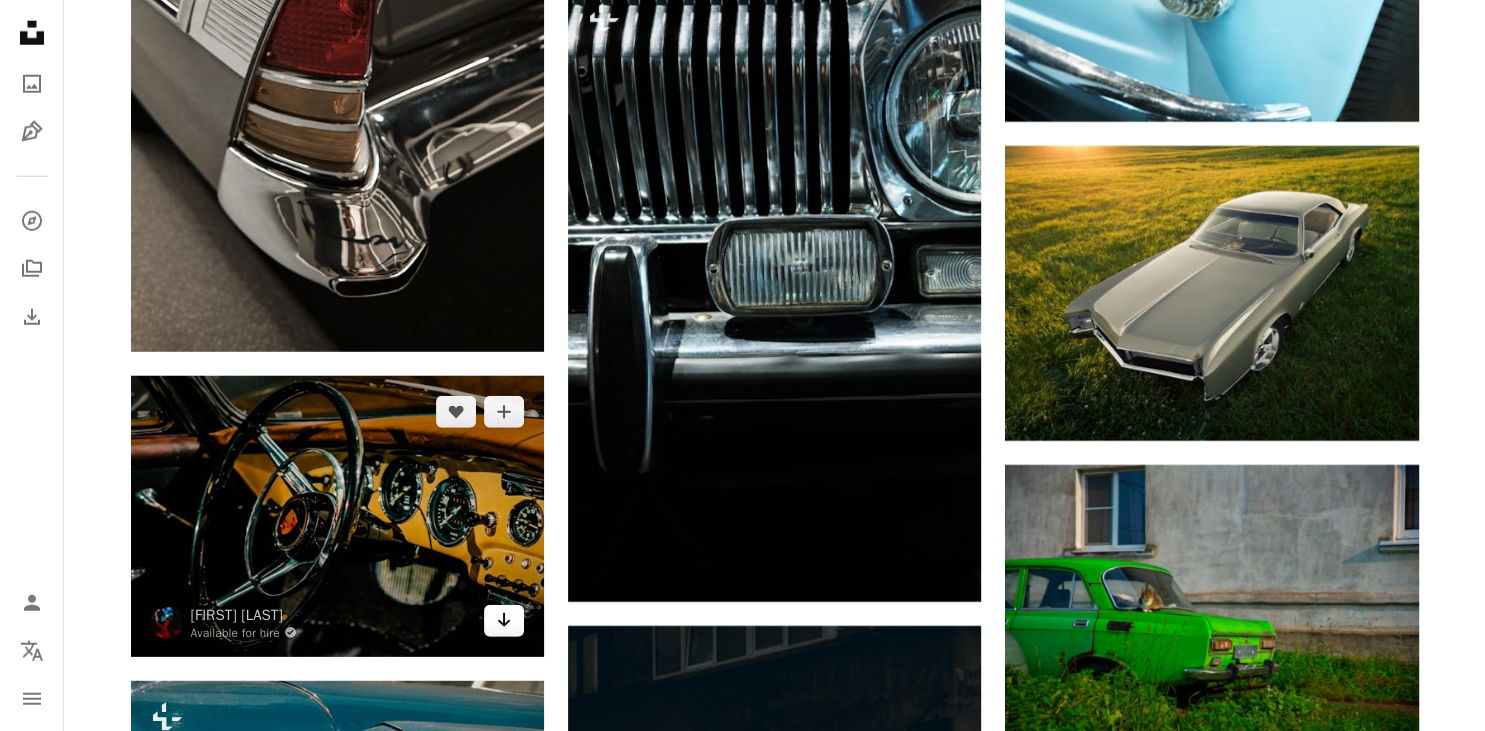 click on "Arrow pointing down" at bounding box center [504, 621] 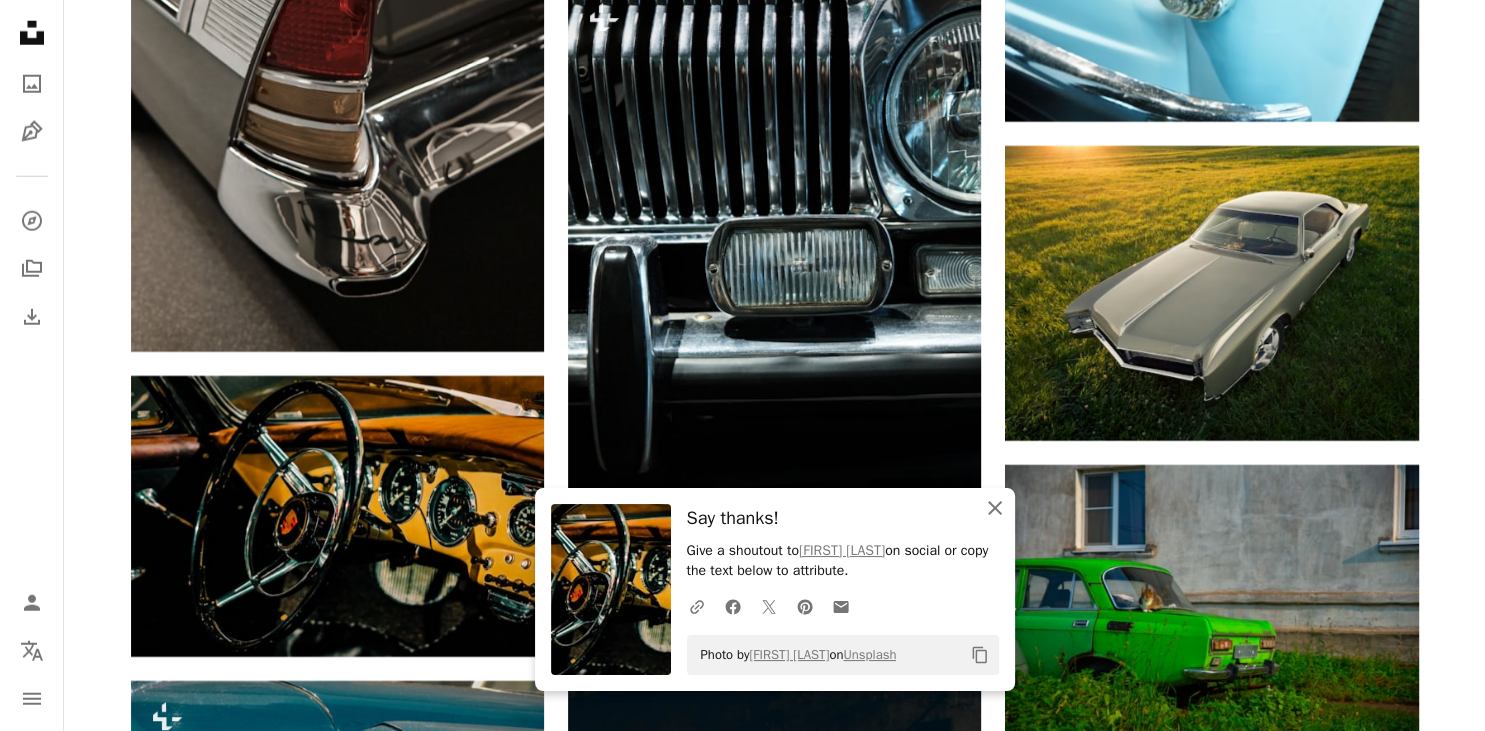 click on "An X shape" 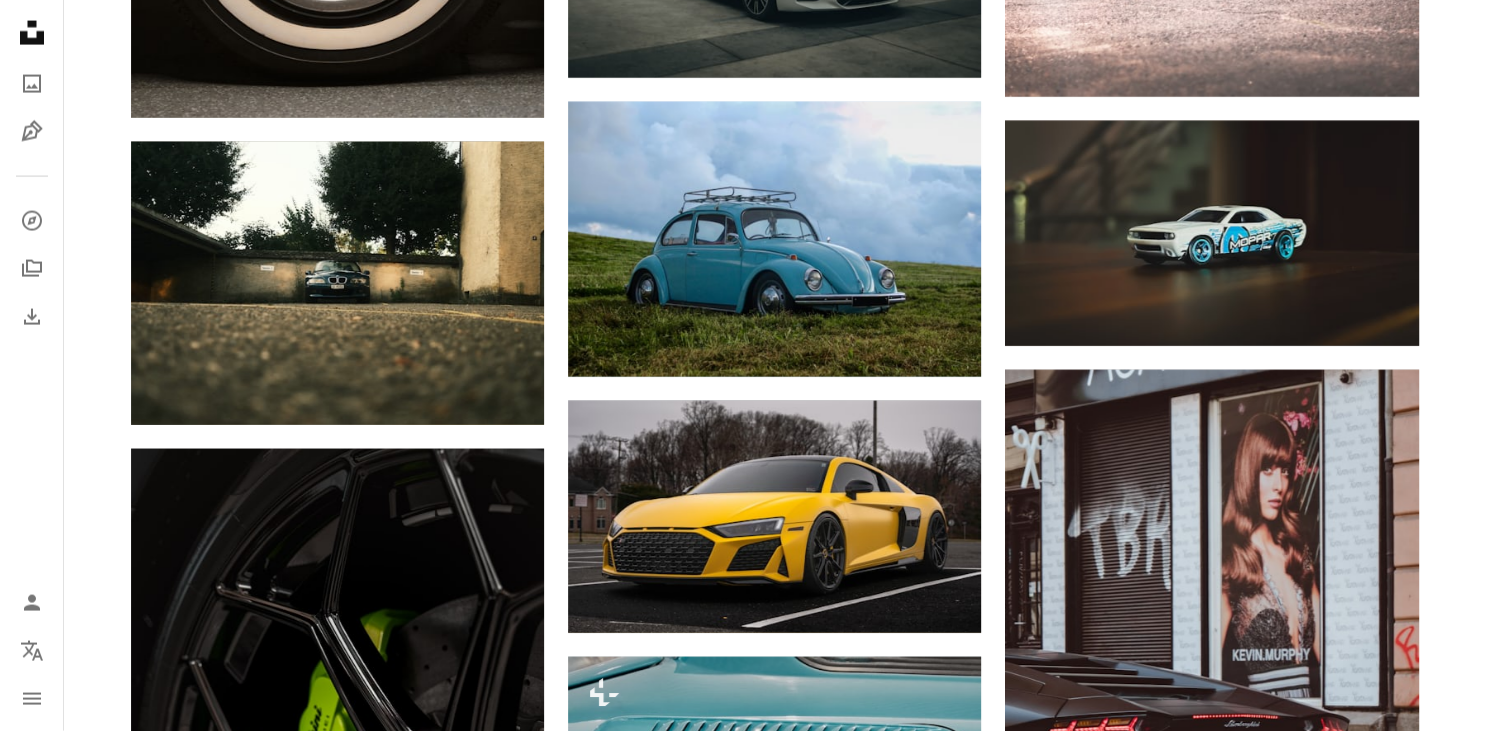 scroll, scrollTop: 34003, scrollLeft: 0, axis: vertical 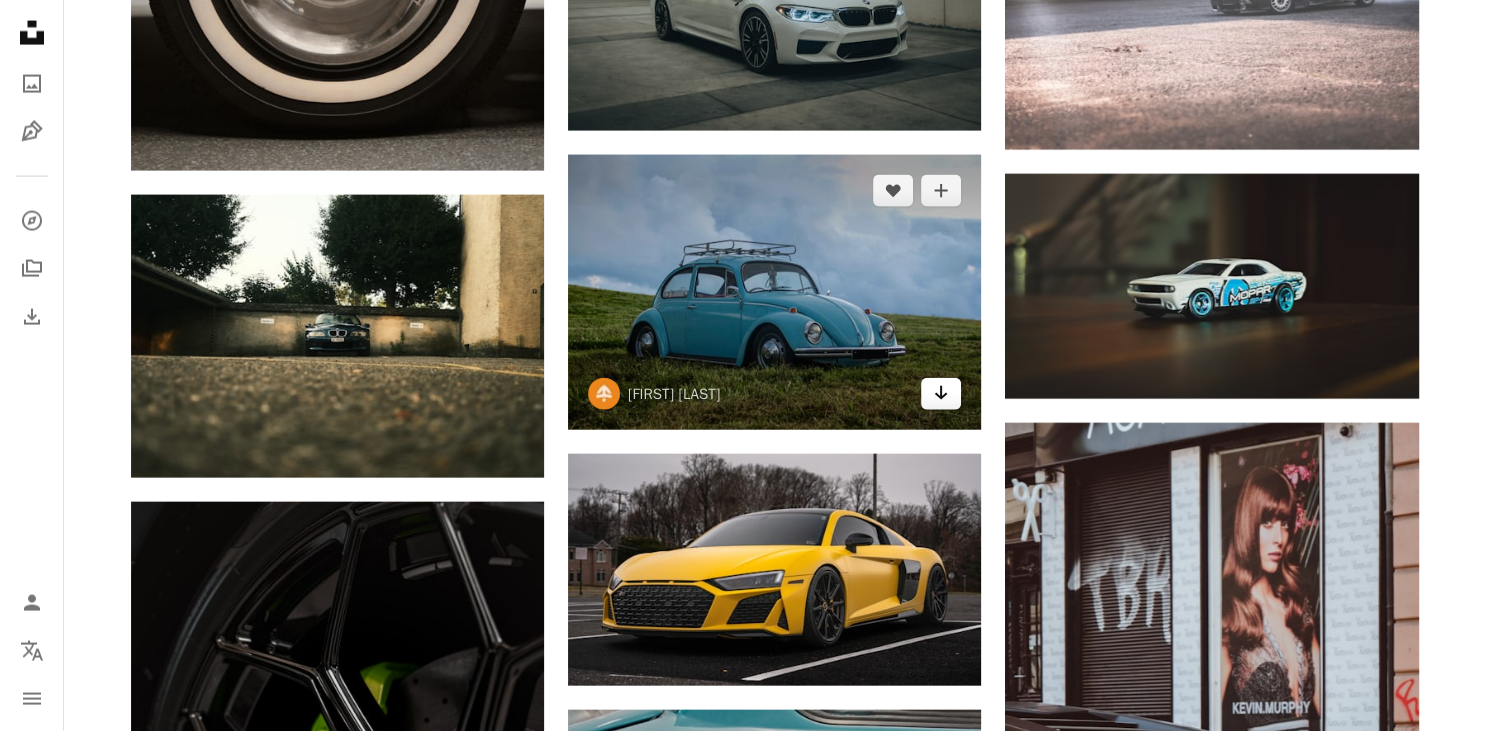 click on "Arrow pointing down" at bounding box center [941, 394] 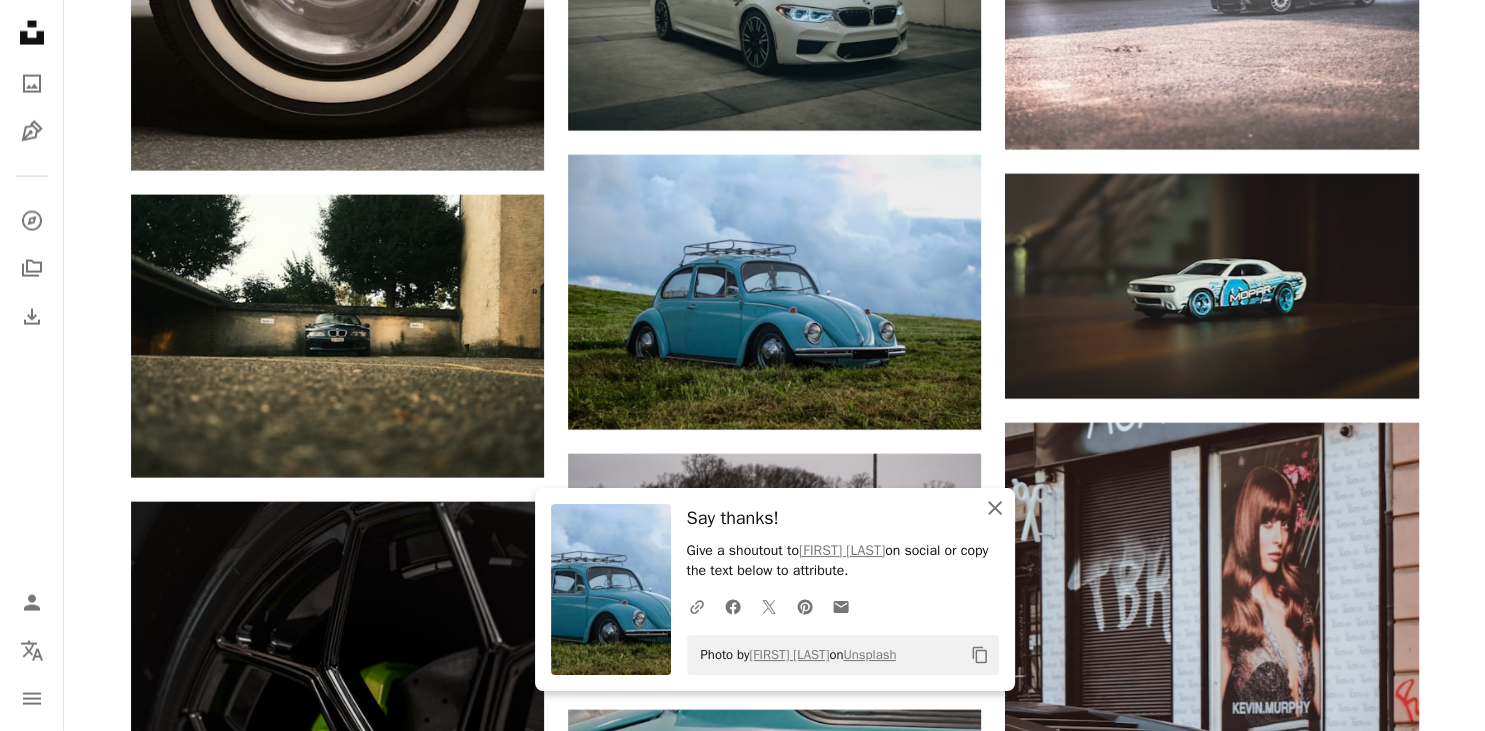 click on "An X shape" 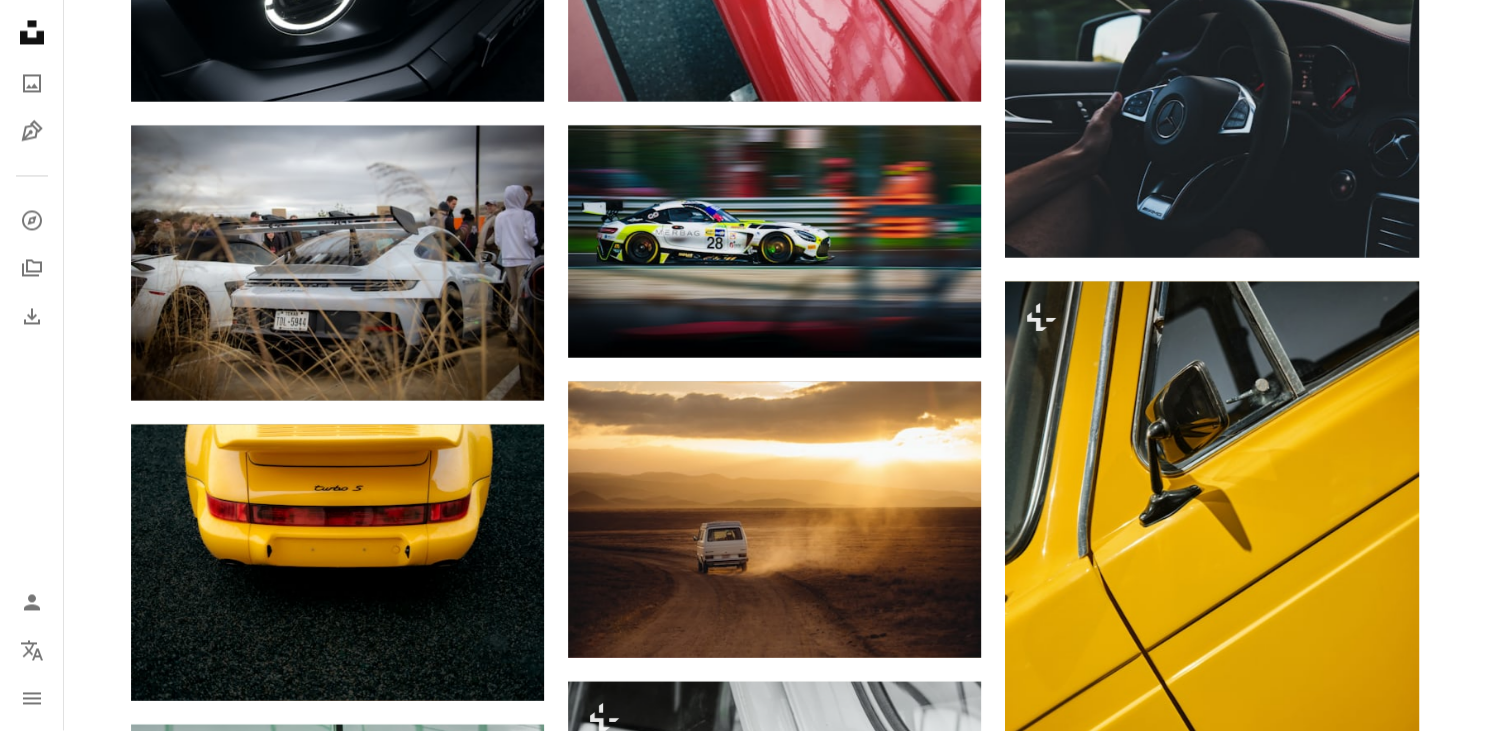 scroll, scrollTop: 40444, scrollLeft: 0, axis: vertical 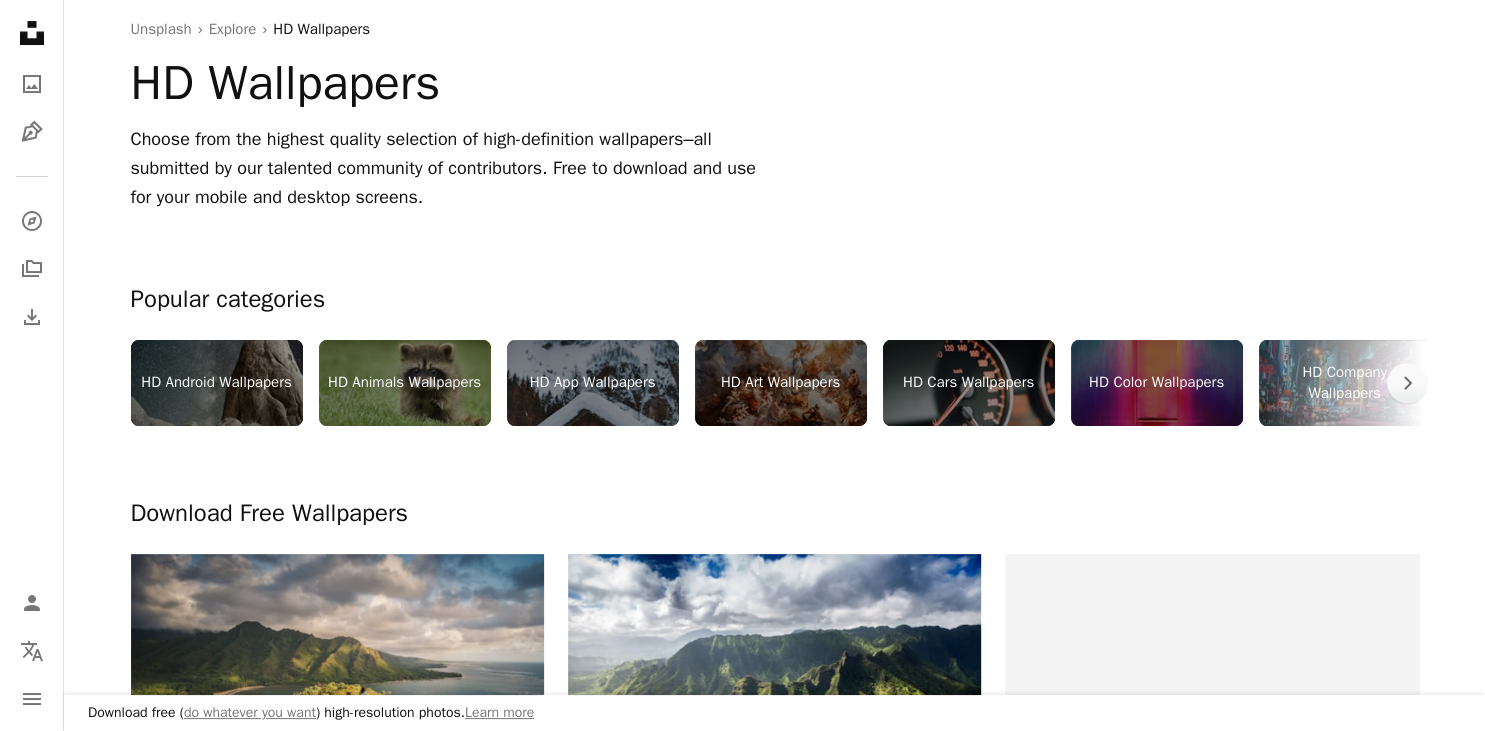 click on "HD Color Wallpapers" at bounding box center [1157, 383] 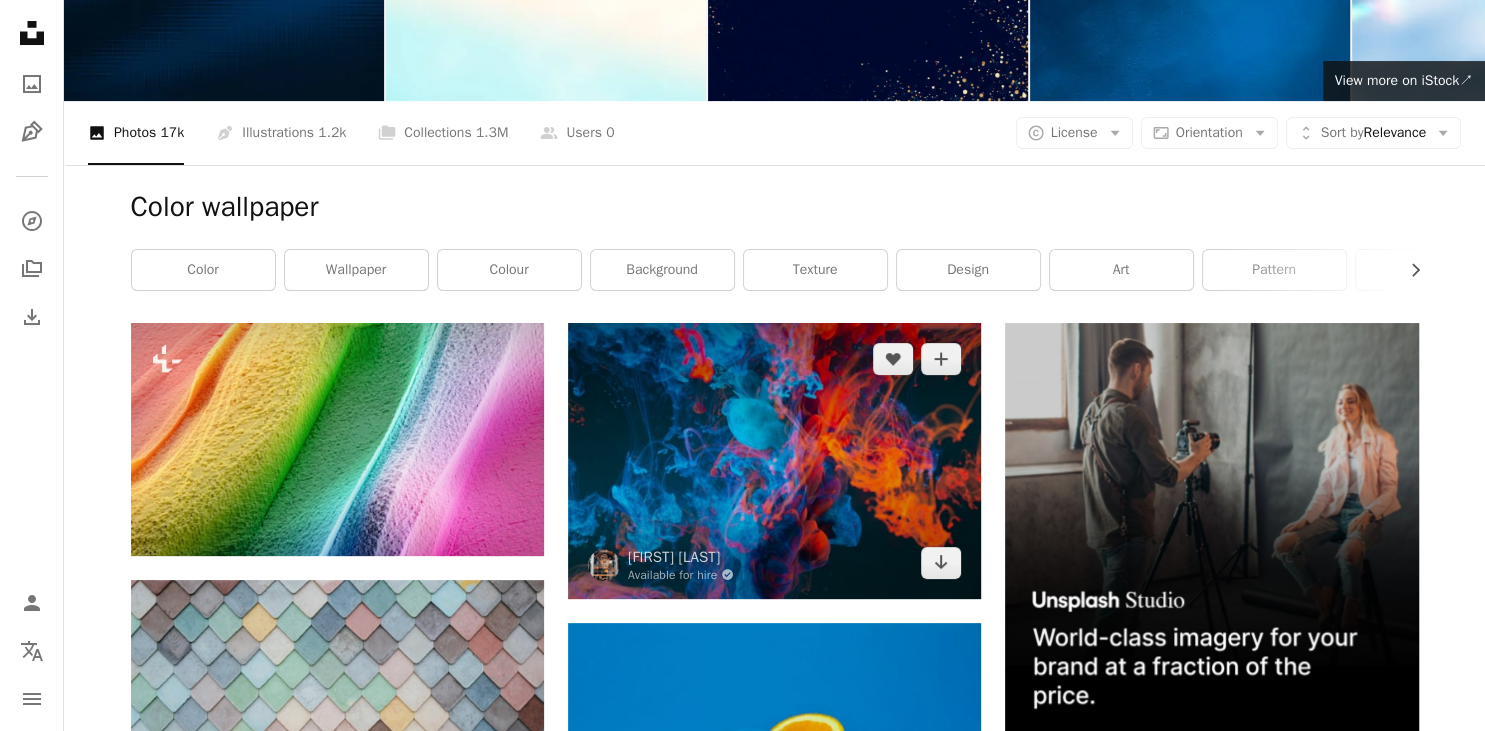scroll, scrollTop: 0, scrollLeft: 0, axis: both 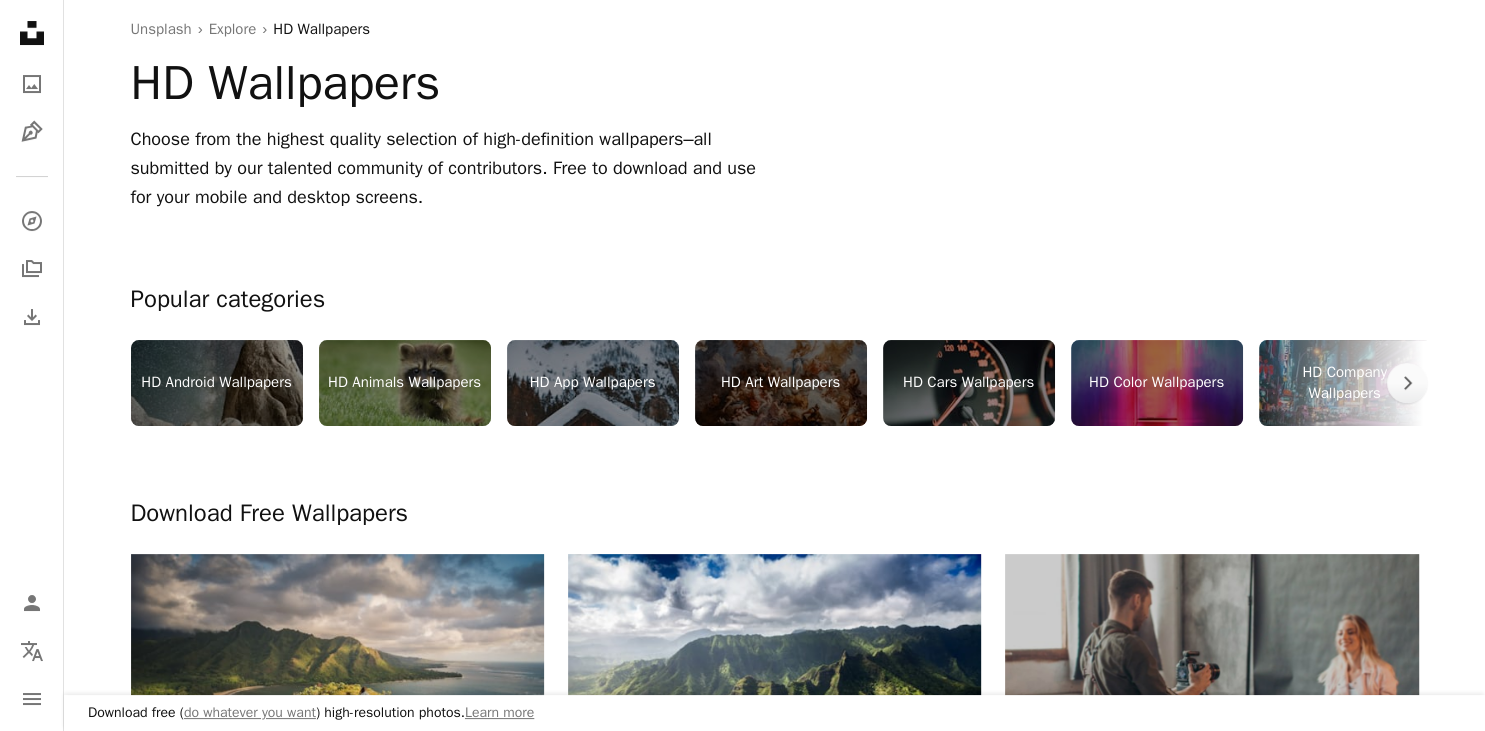 click on "HD Art Wallpapers" at bounding box center (781, 383) 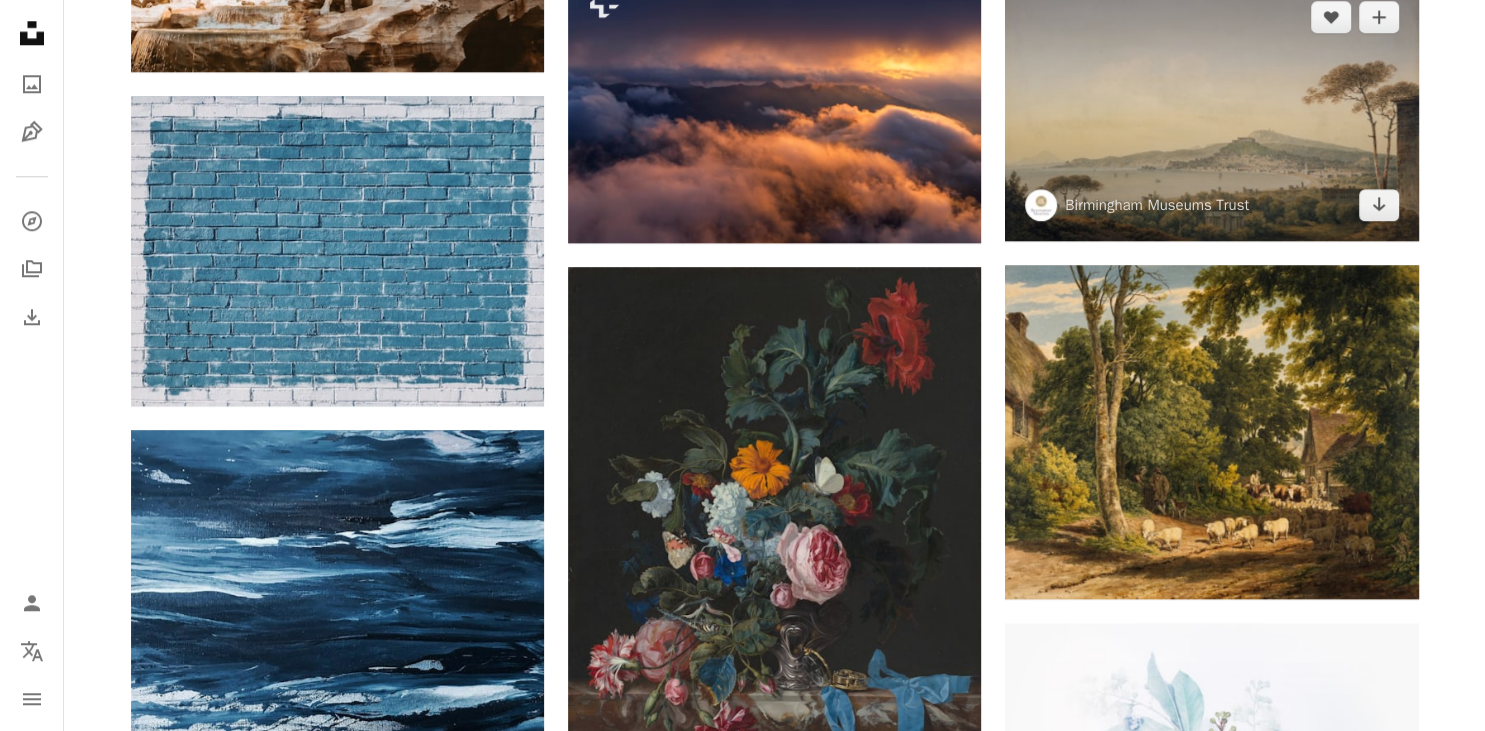 scroll, scrollTop: 2006, scrollLeft: 0, axis: vertical 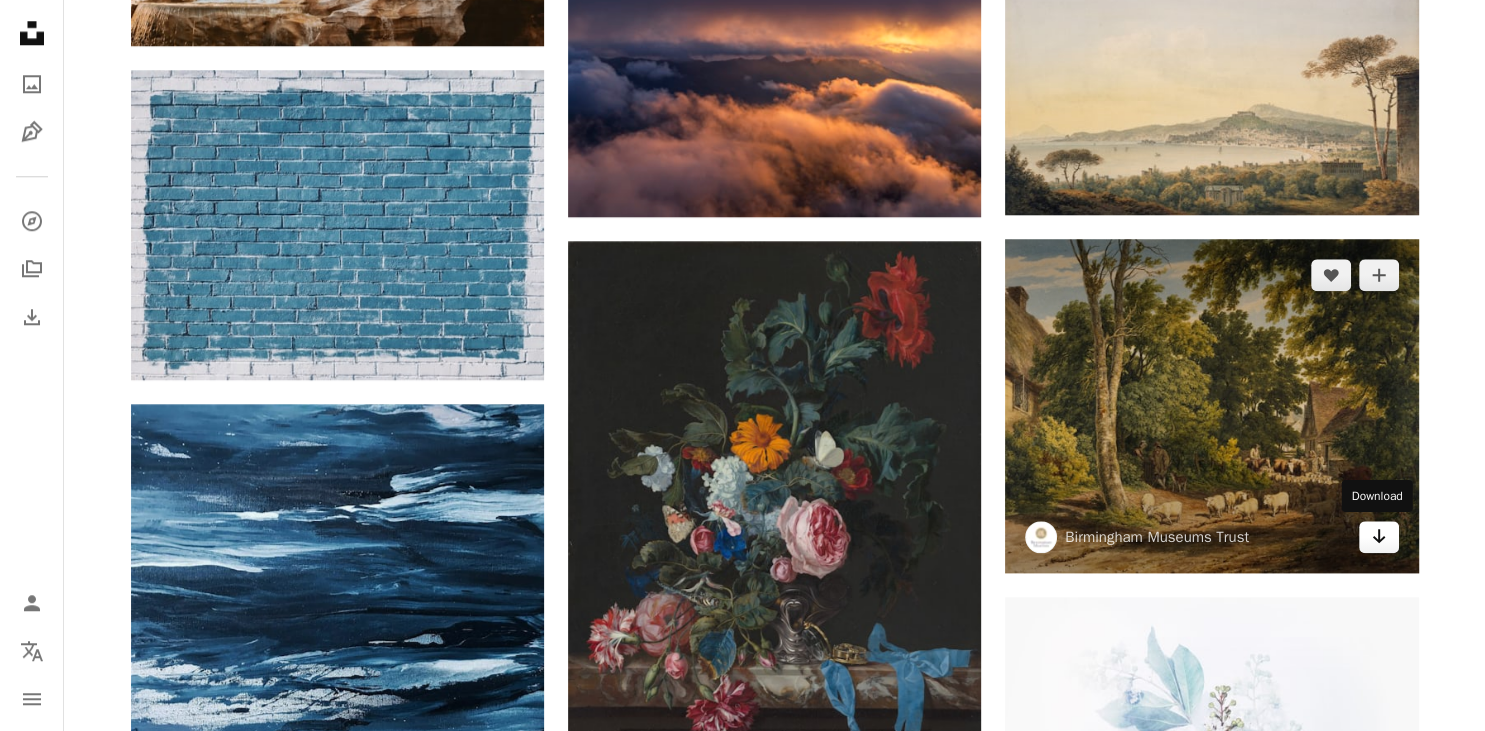 click on "Arrow pointing down" 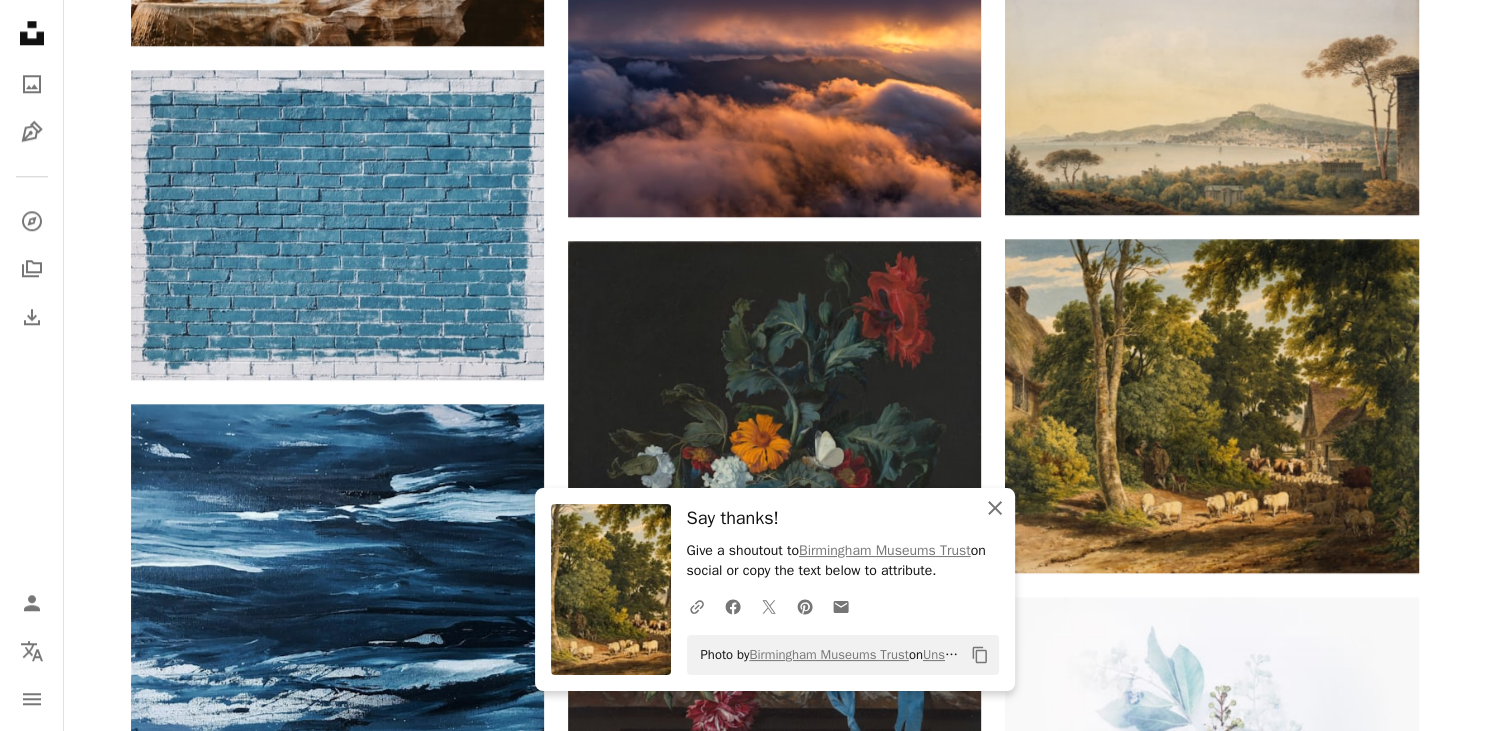 click on "An X shape" 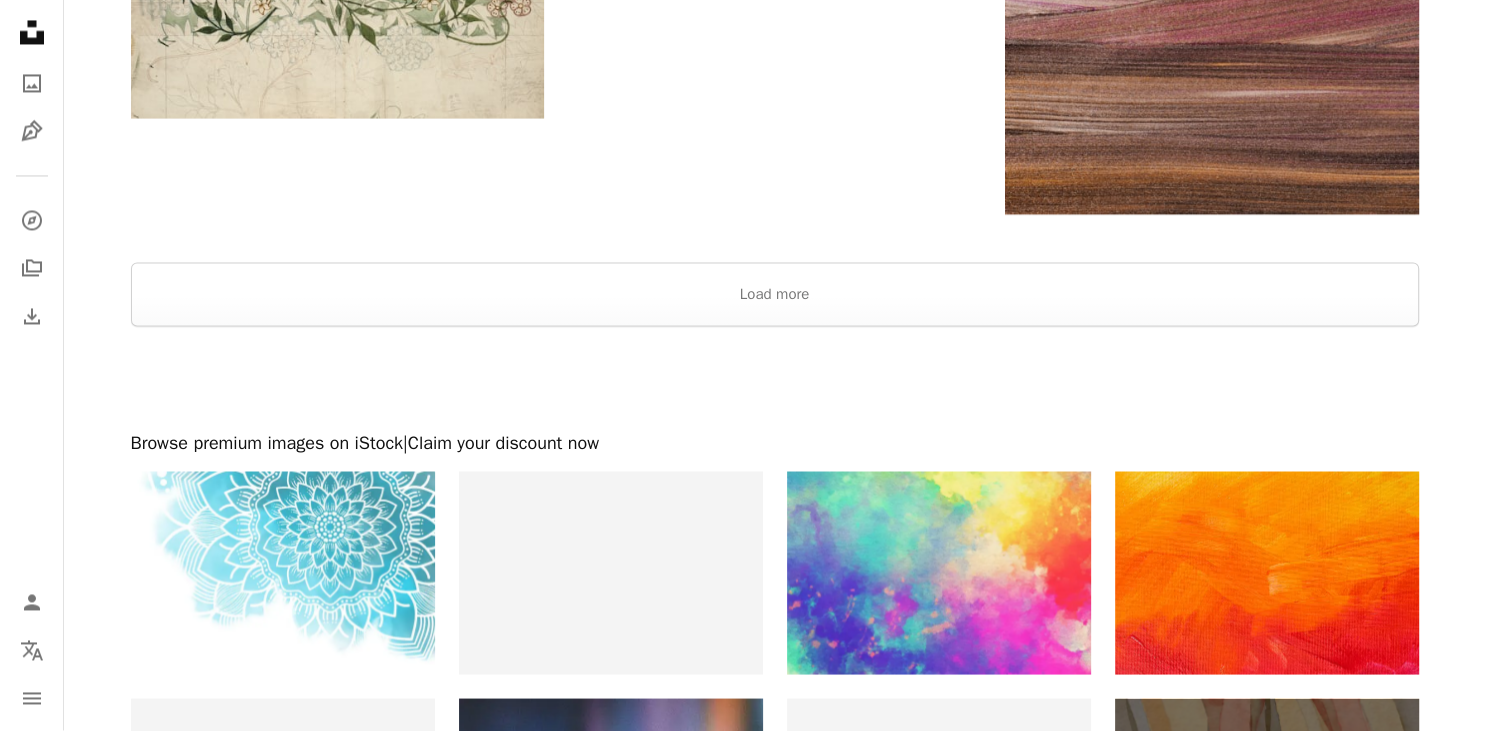 scroll, scrollTop: 3379, scrollLeft: 0, axis: vertical 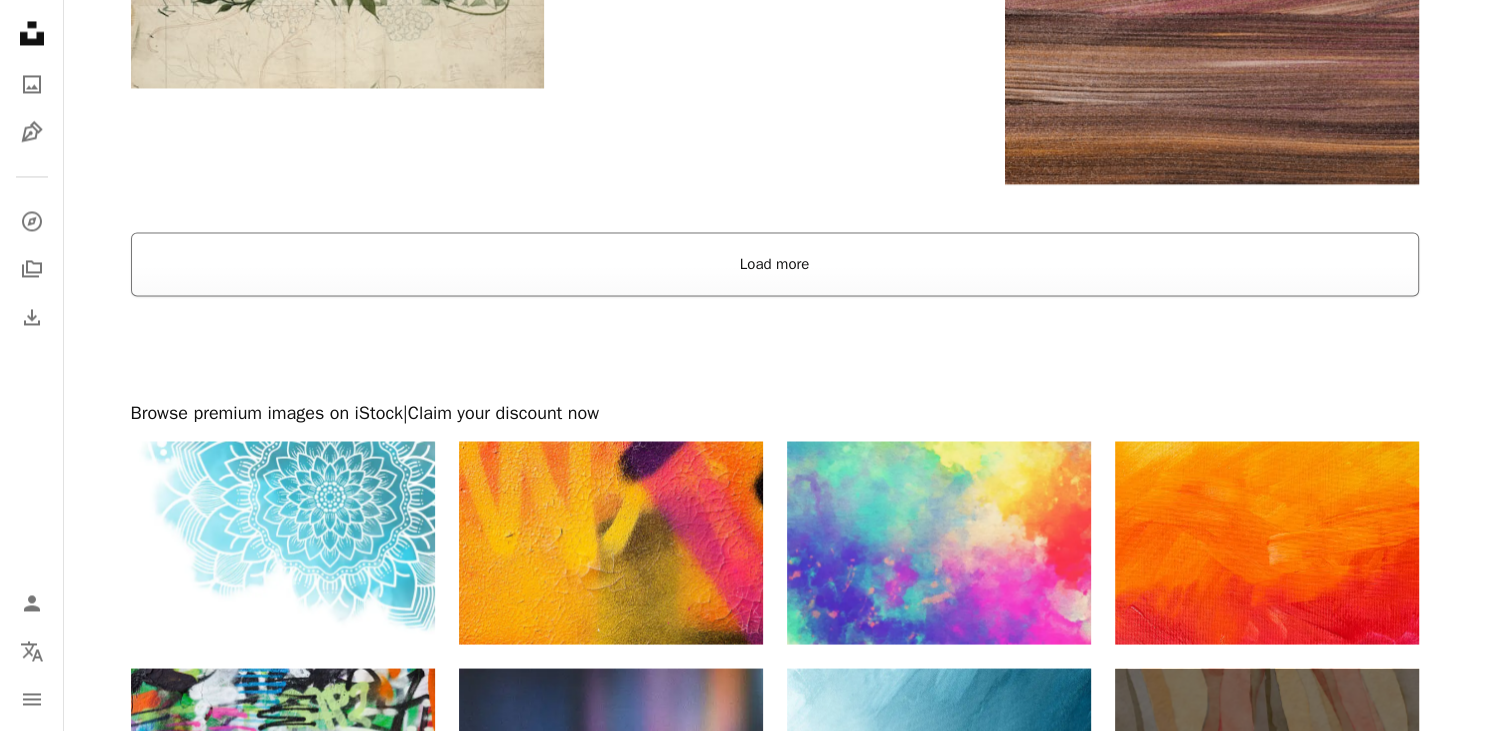 click on "Load more" at bounding box center [775, 264] 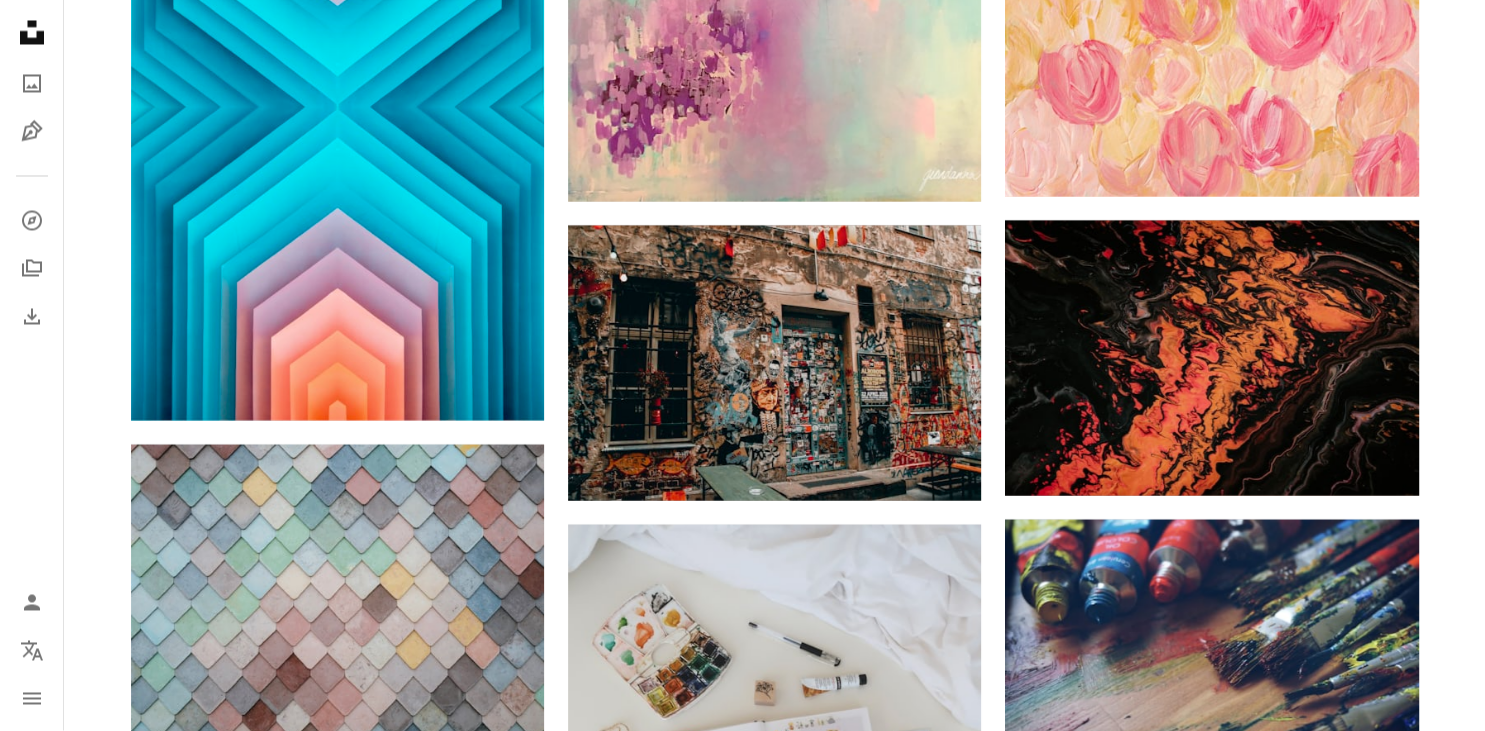 scroll, scrollTop: 25924, scrollLeft: 0, axis: vertical 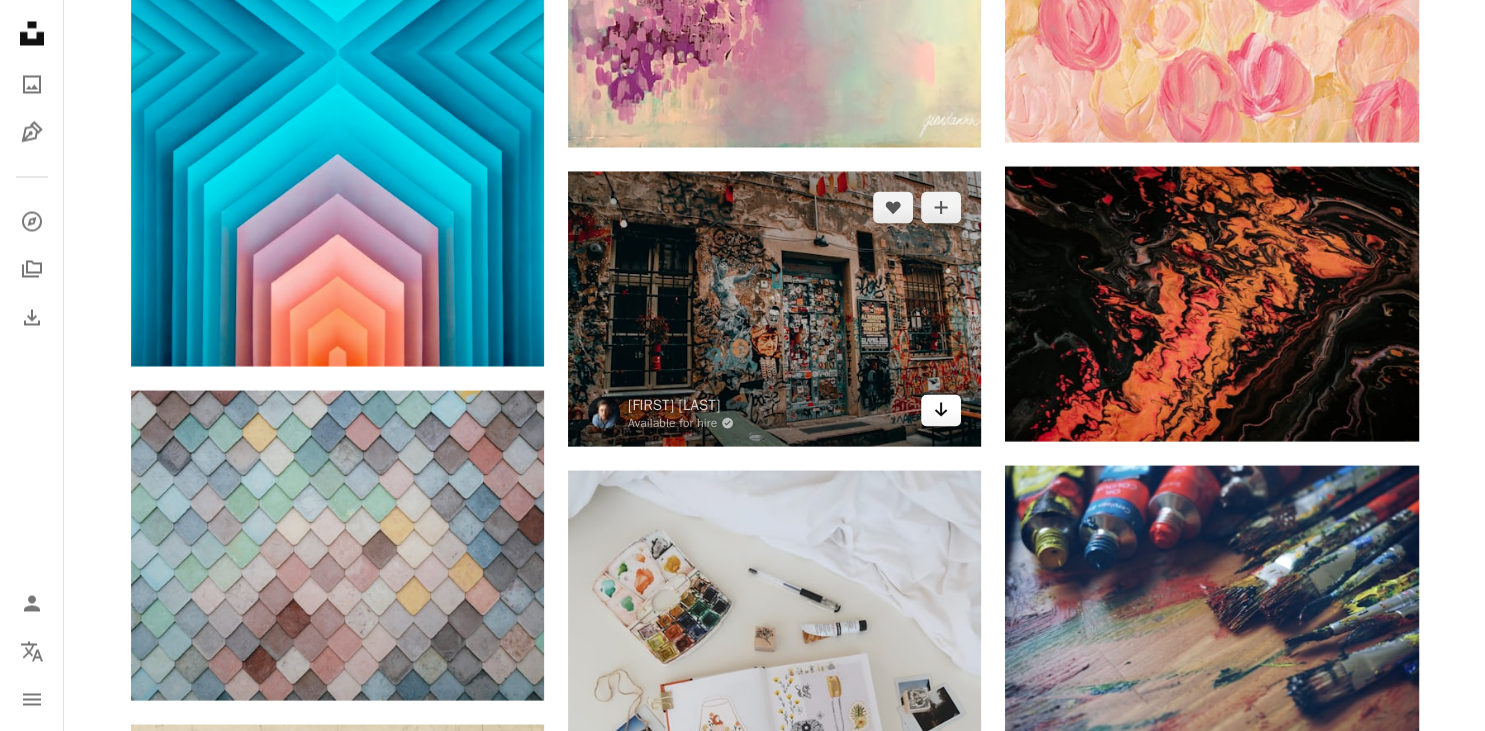 click on "Arrow pointing down" 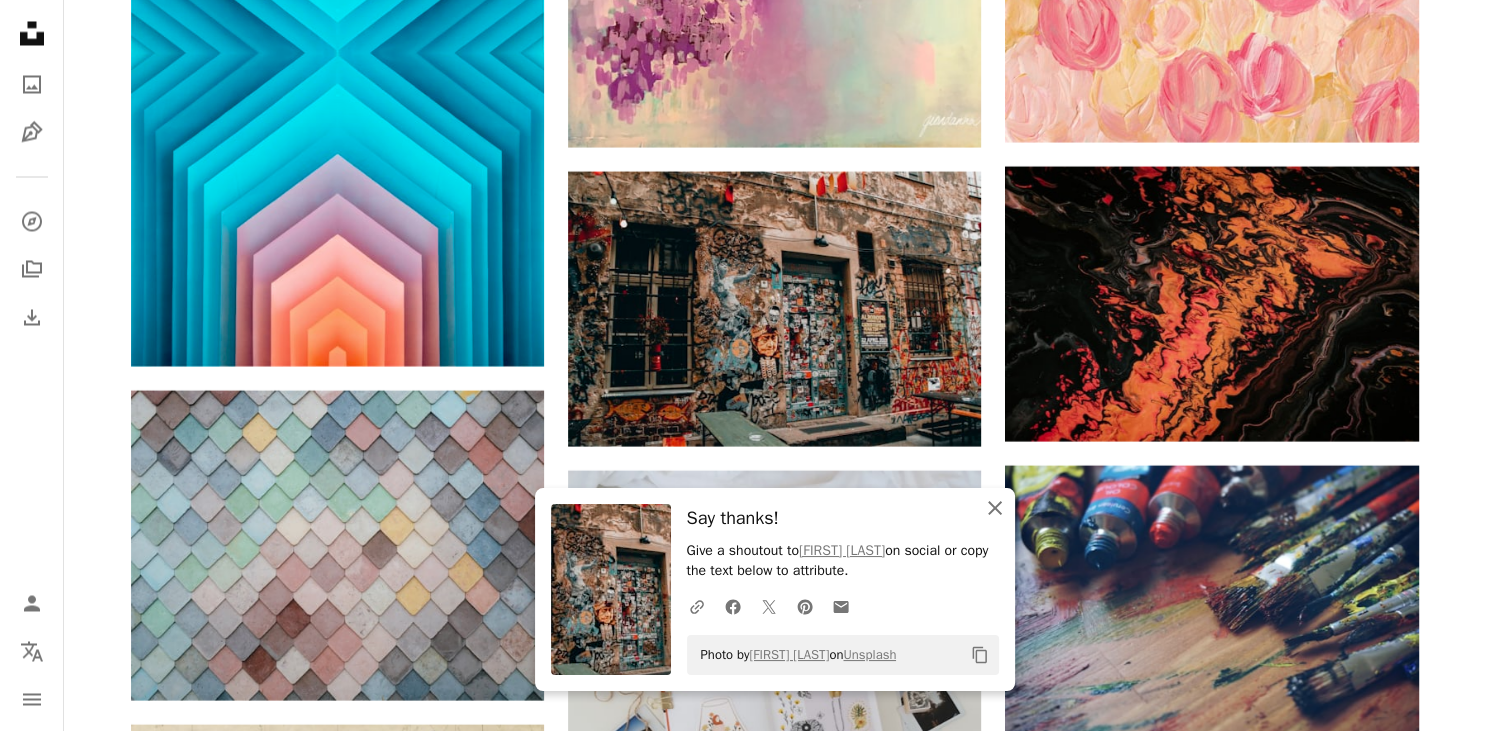 click 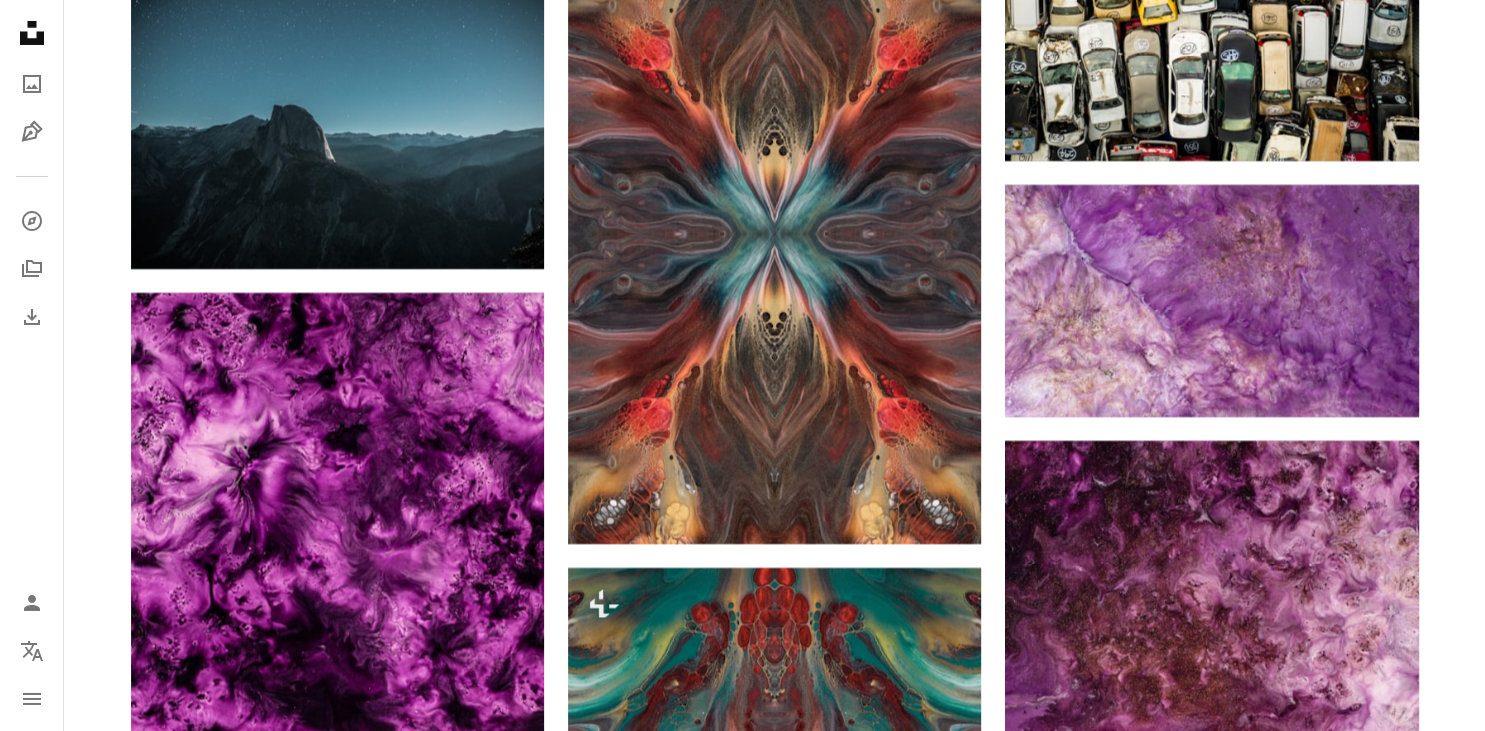 scroll, scrollTop: 36907, scrollLeft: 0, axis: vertical 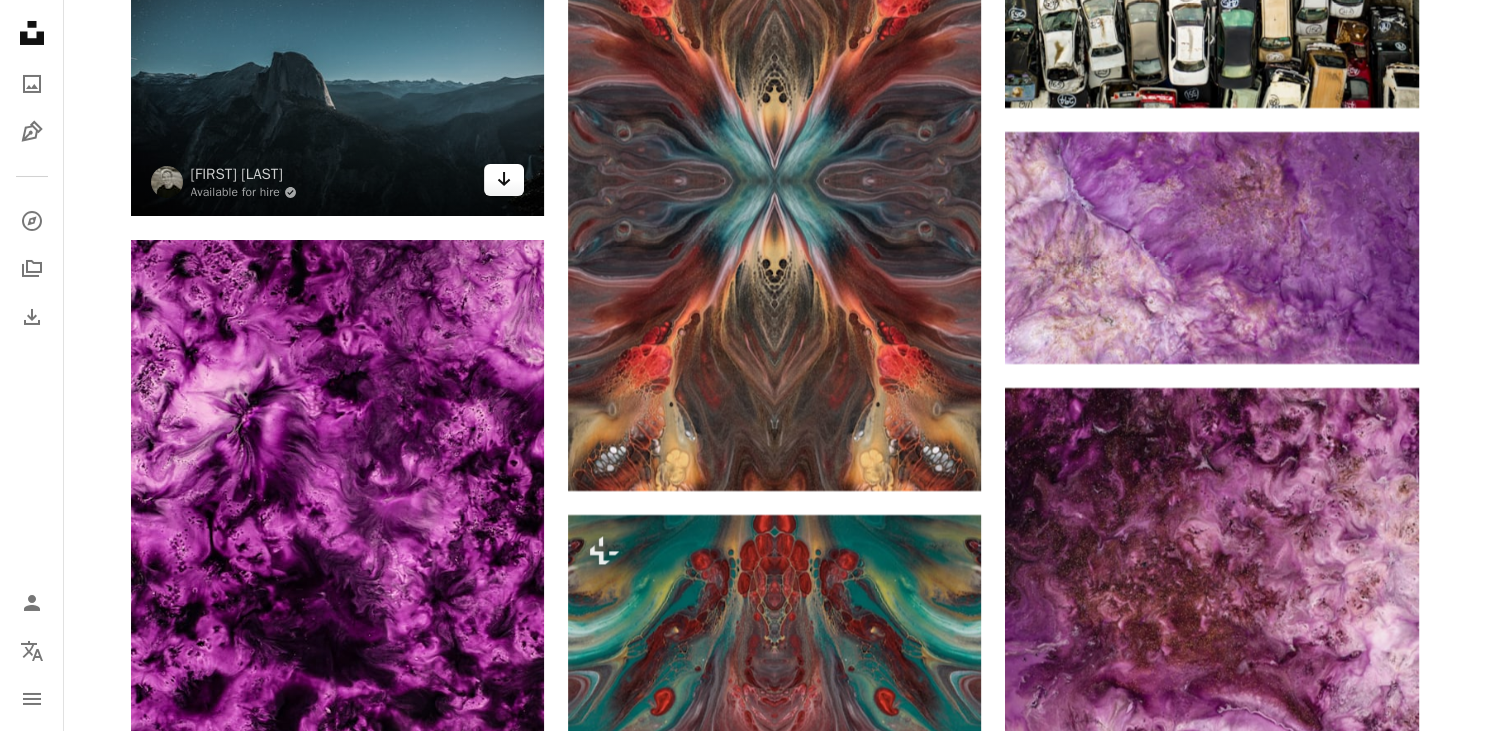 click on "Arrow pointing down" 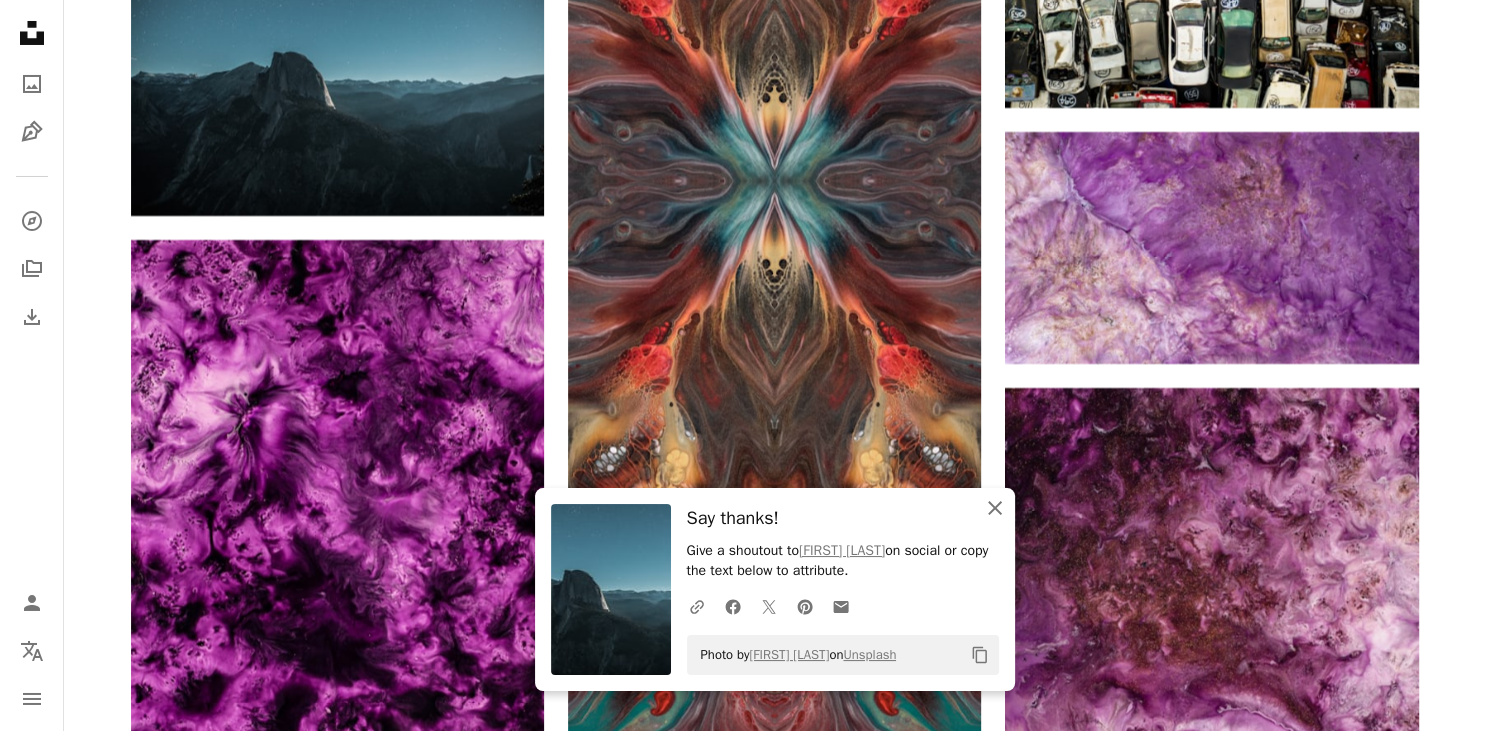 click on "An X shape" 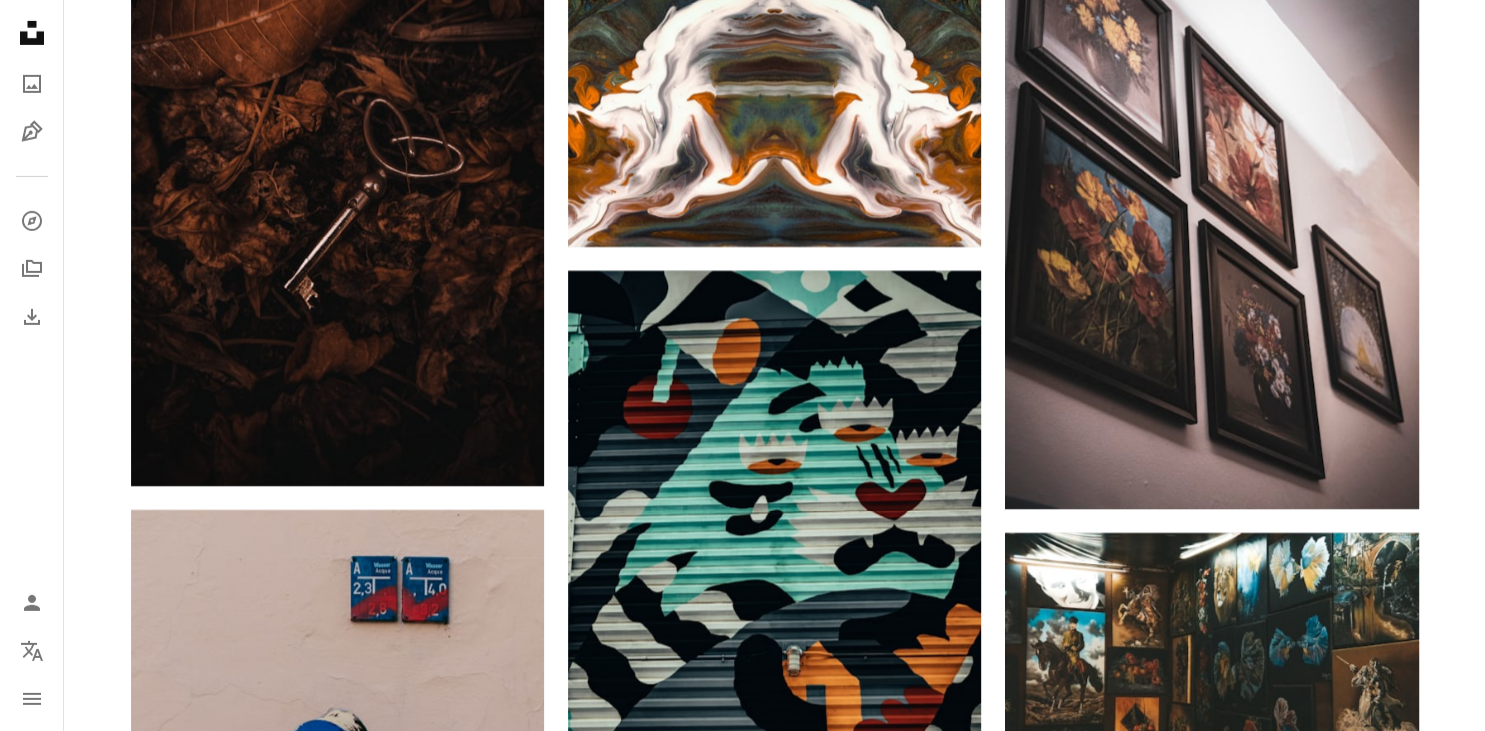 scroll, scrollTop: 43718, scrollLeft: 0, axis: vertical 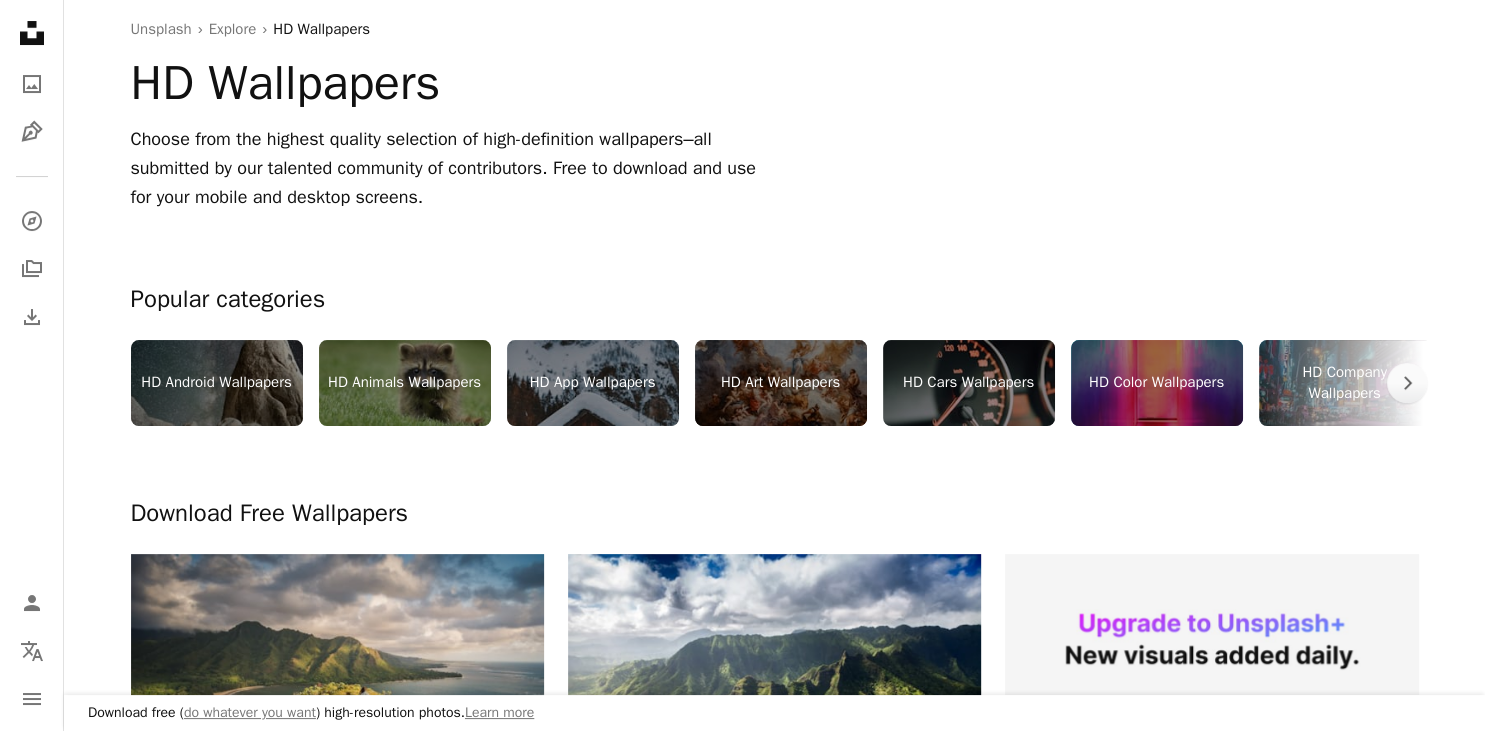 click on "HD Company Wallpapers" at bounding box center (1345, 383) 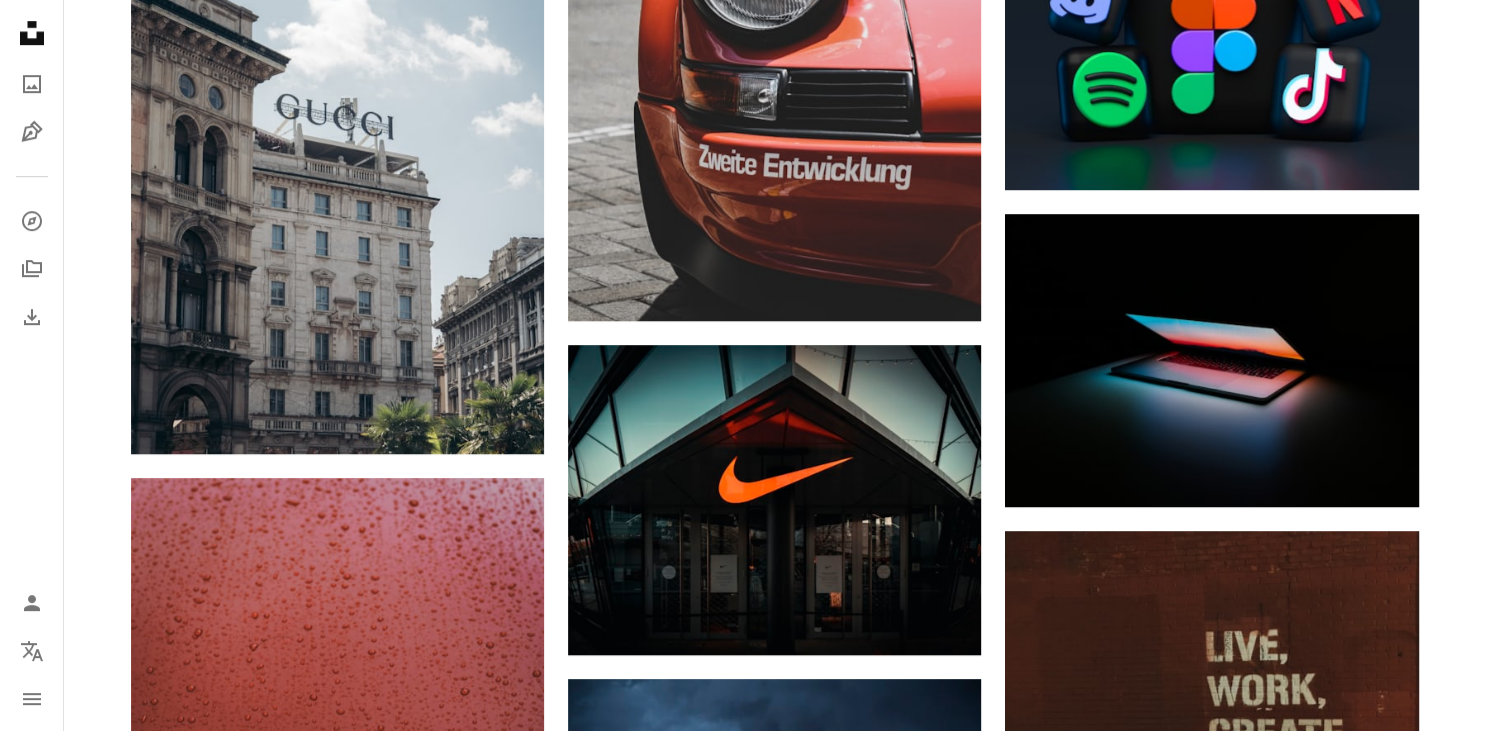 scroll, scrollTop: 1214, scrollLeft: 0, axis: vertical 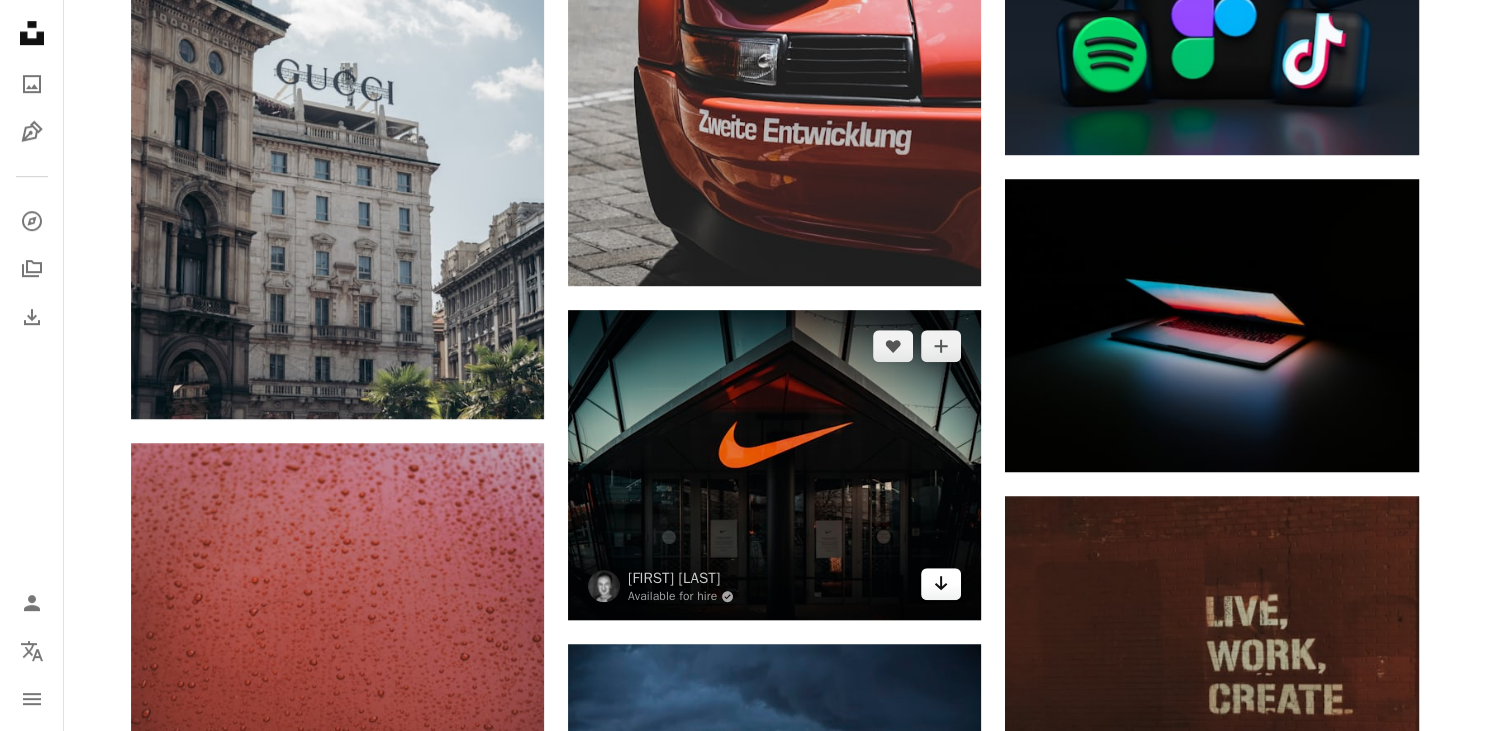 click on "Arrow pointing down" at bounding box center (941, 584) 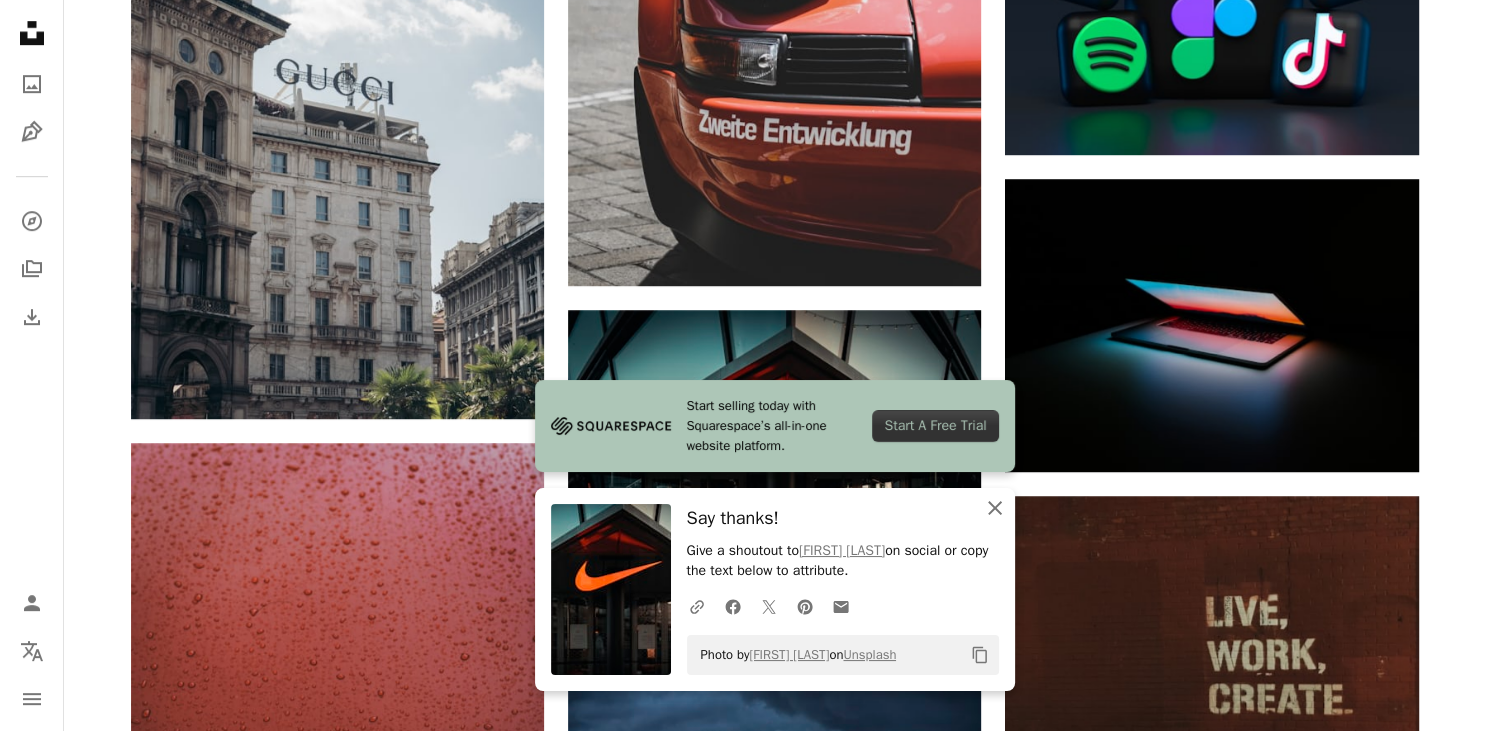 click on "An X shape" 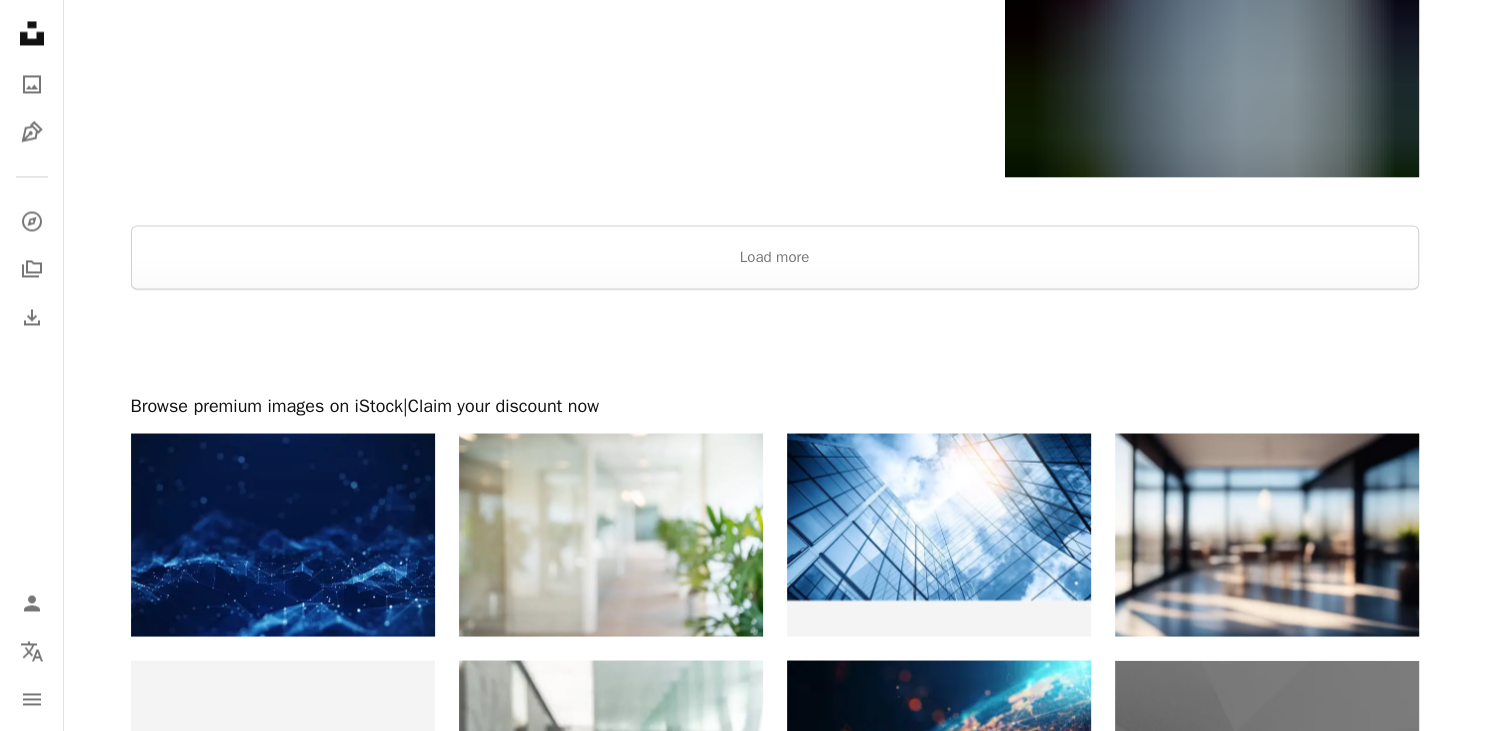 scroll, scrollTop: 3484, scrollLeft: 0, axis: vertical 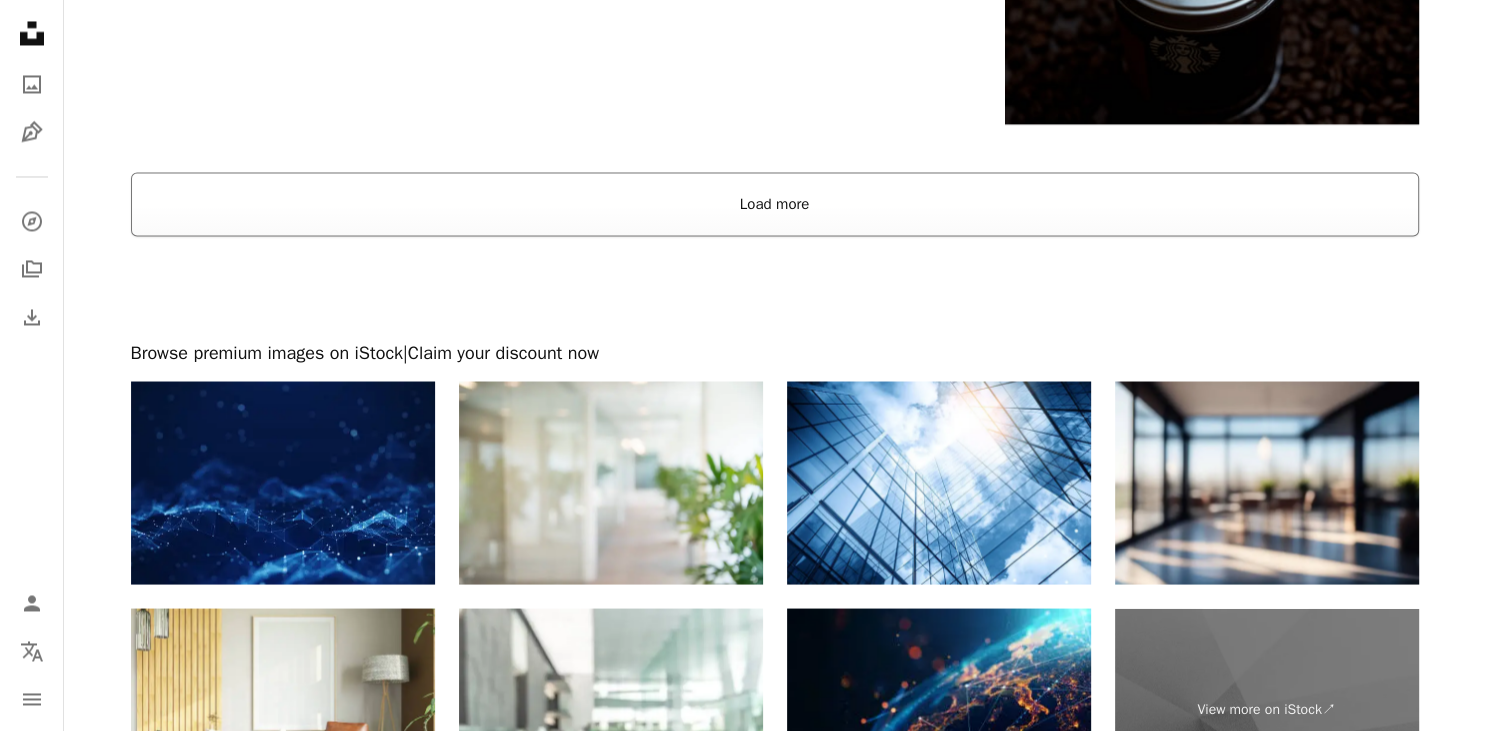 click on "Load more" at bounding box center (775, 204) 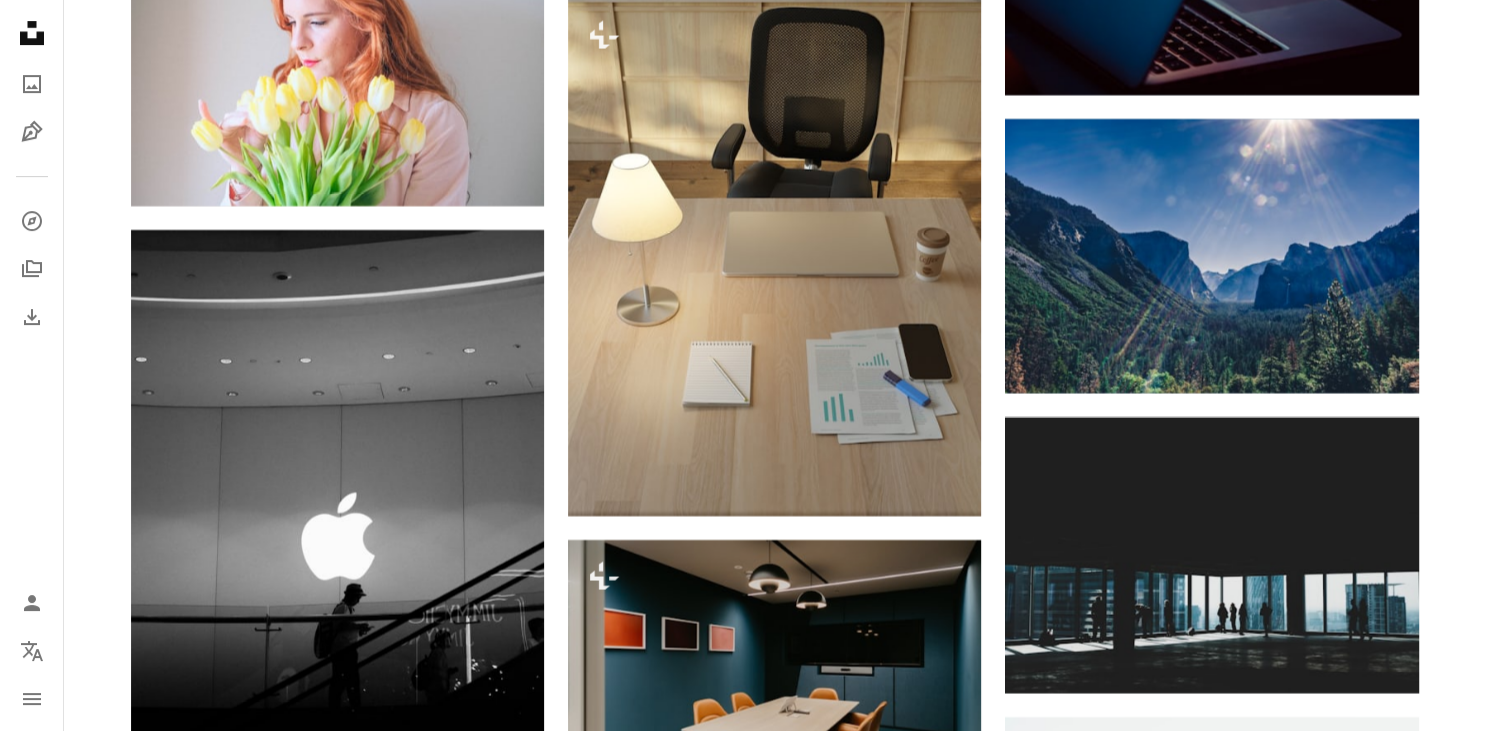 scroll, scrollTop: 15734, scrollLeft: 0, axis: vertical 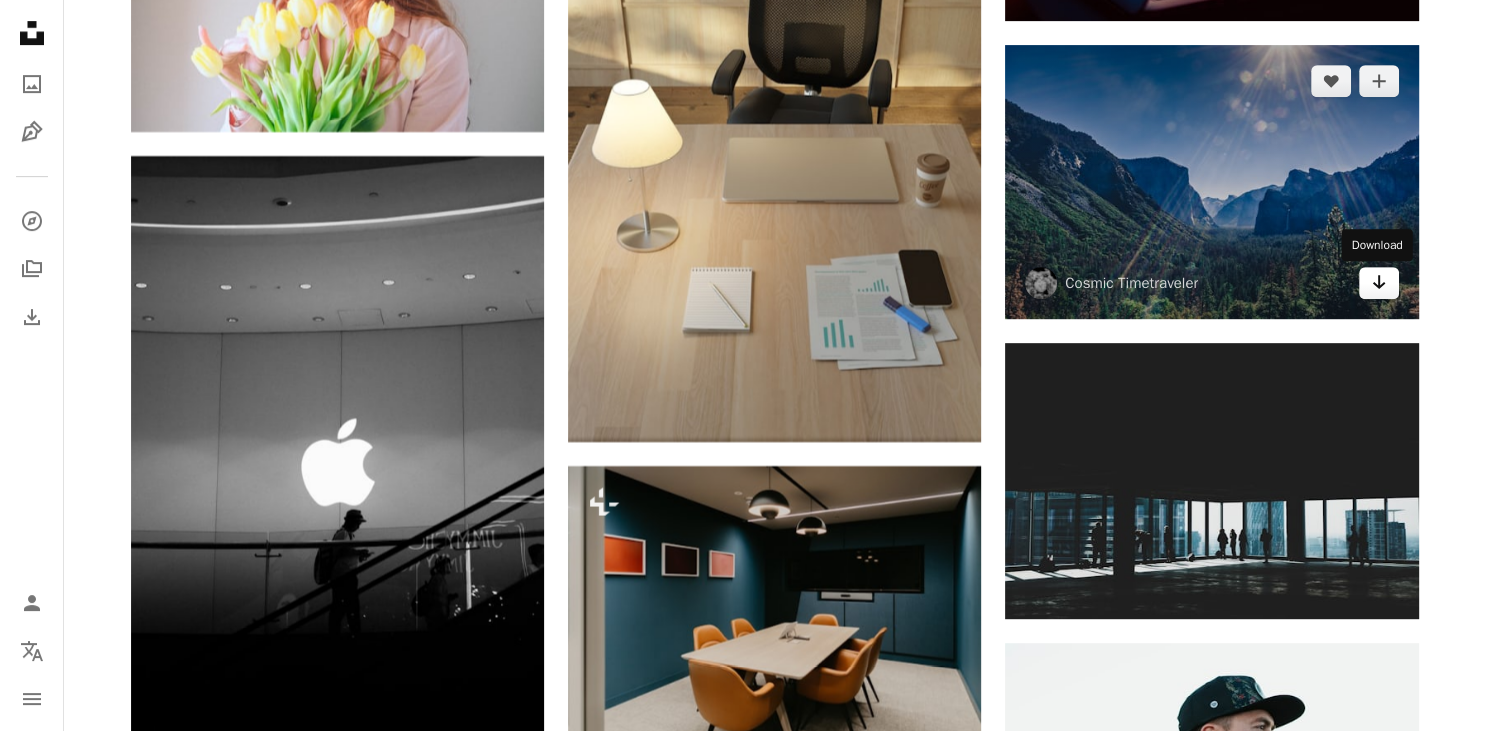 click on "Arrow pointing down" at bounding box center [1379, 283] 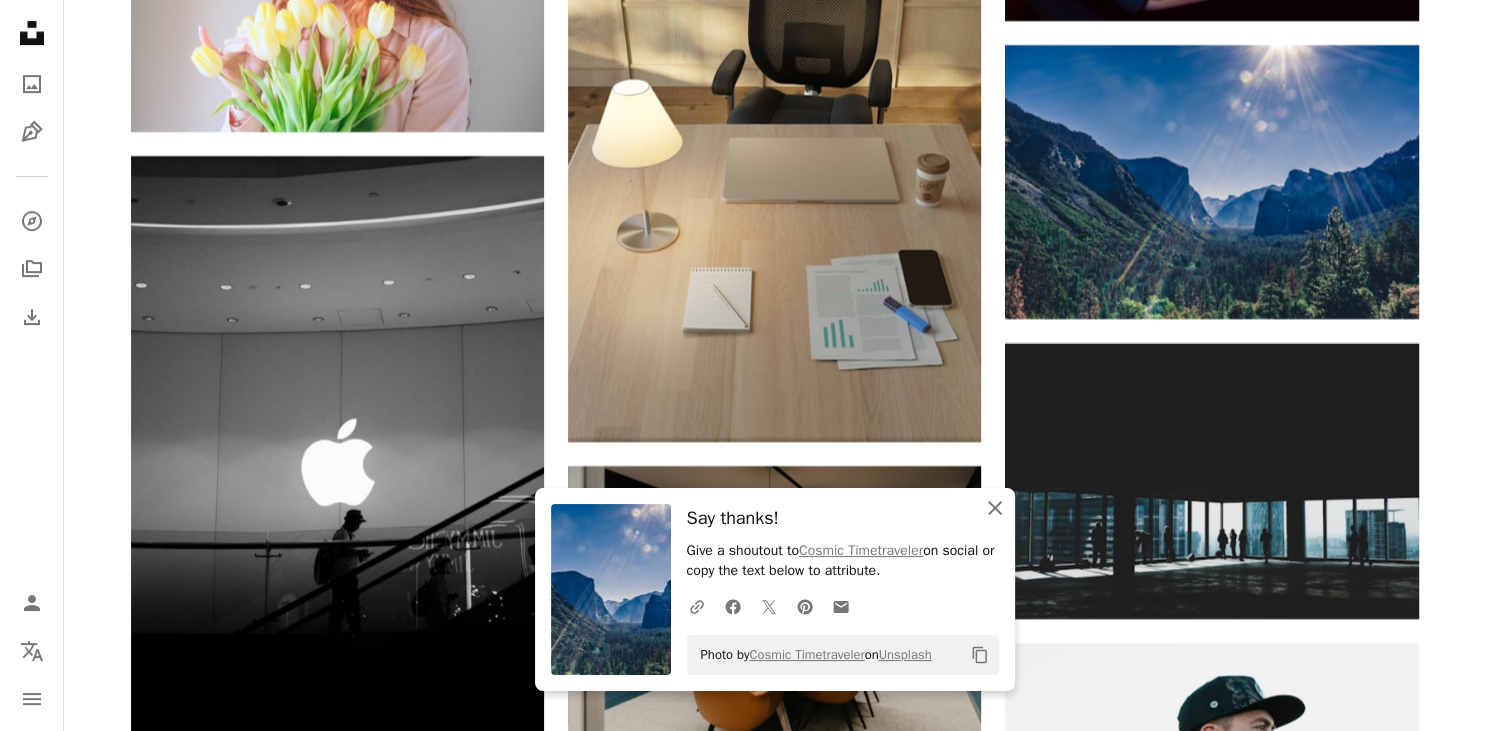click on "An X shape" 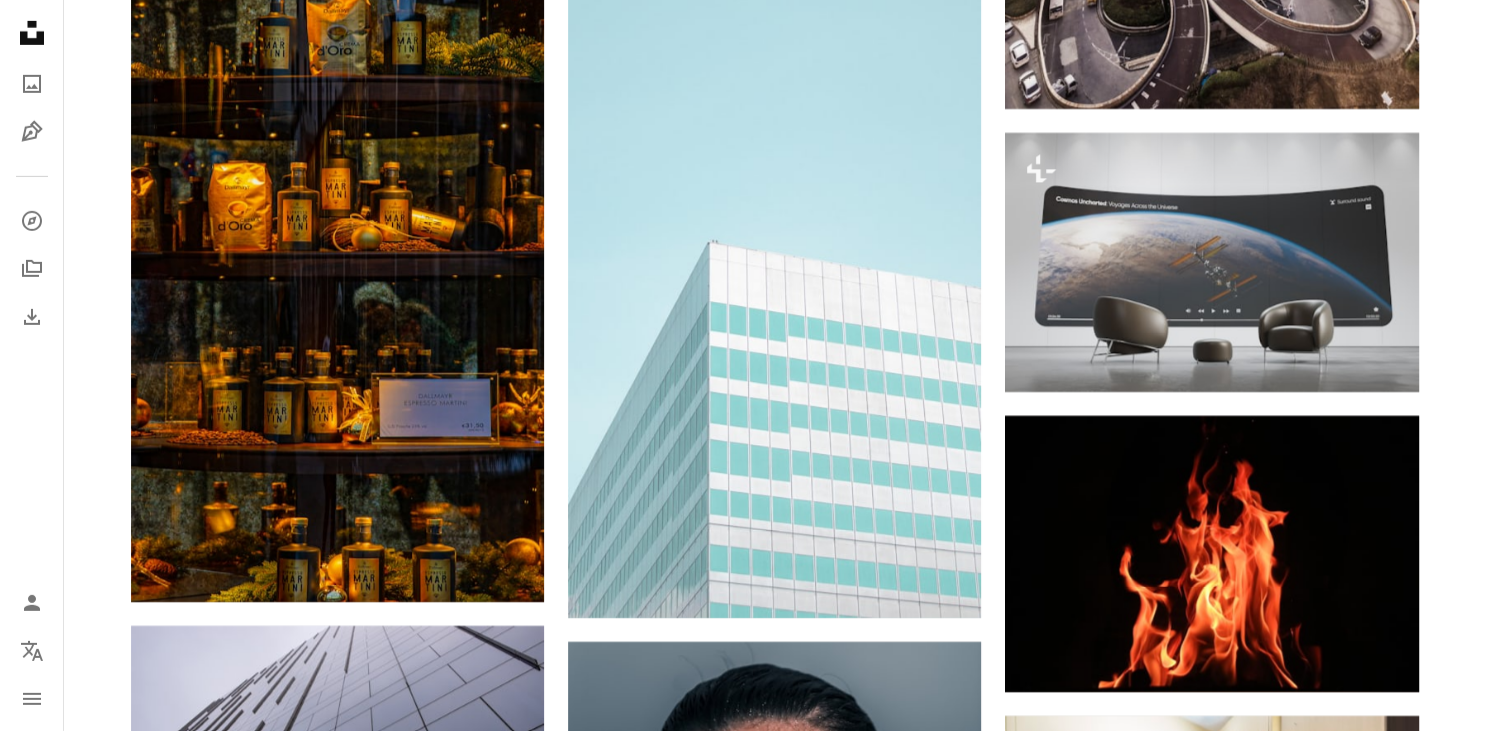 scroll, scrollTop: 28670, scrollLeft: 0, axis: vertical 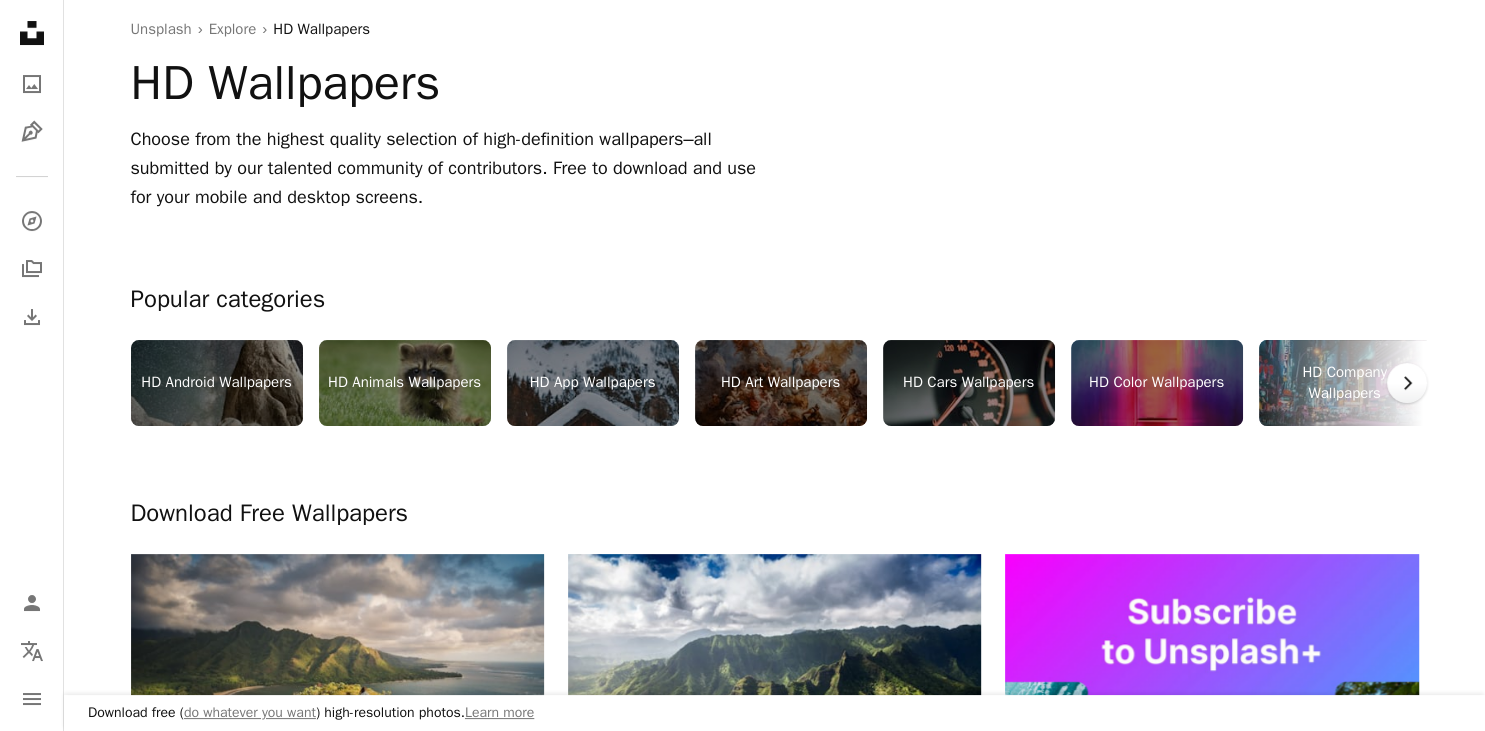 click on "Chevron right" 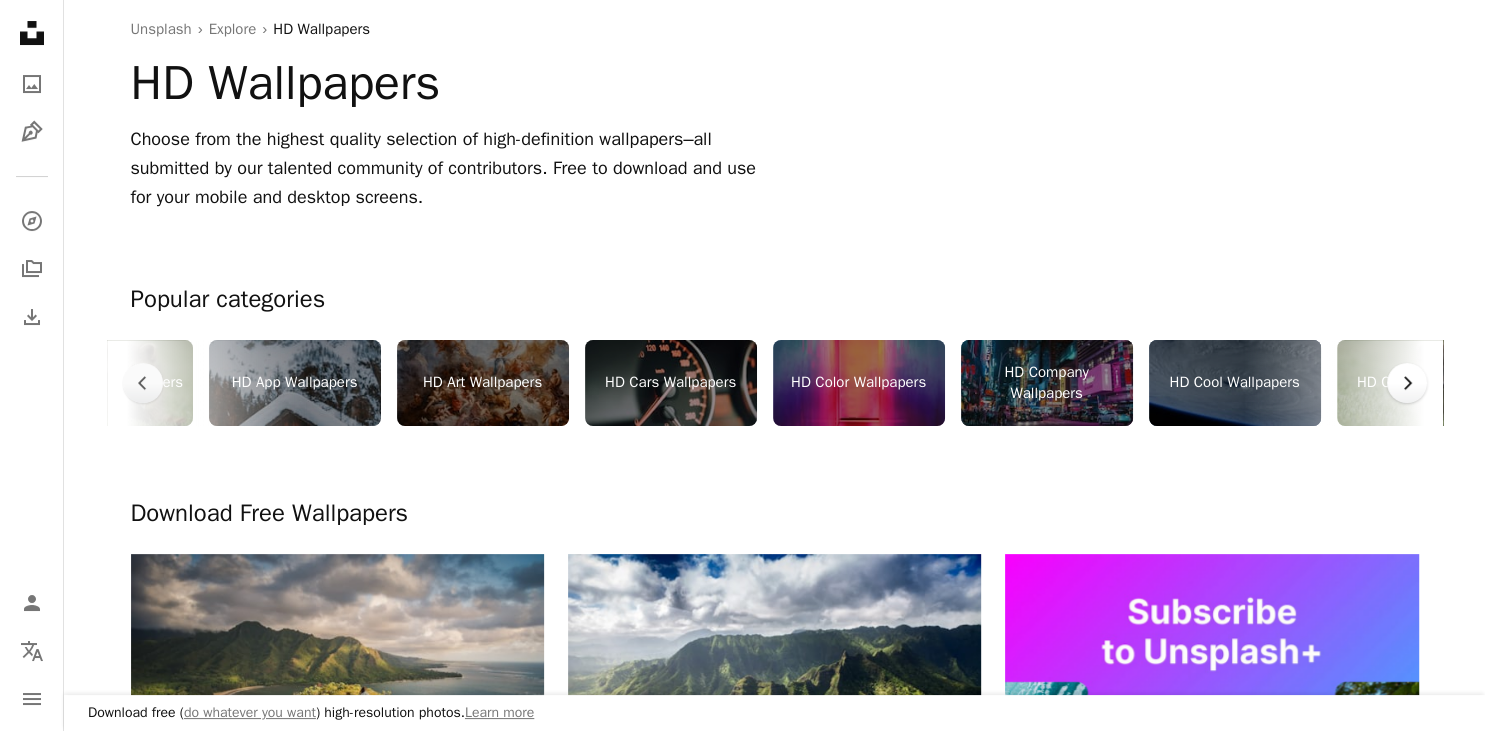 scroll, scrollTop: 0, scrollLeft: 300, axis: horizontal 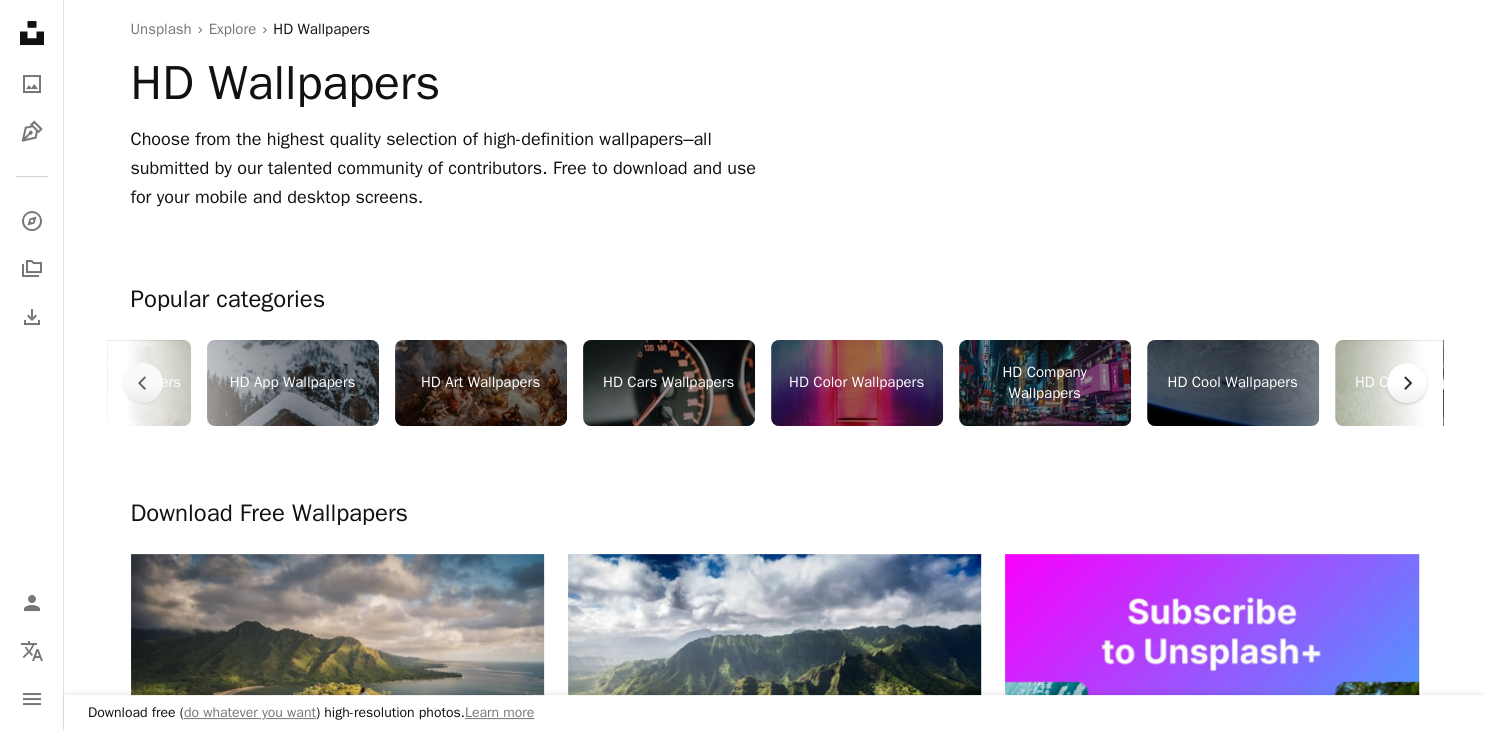 click on "Chevron right" at bounding box center (1407, 383) 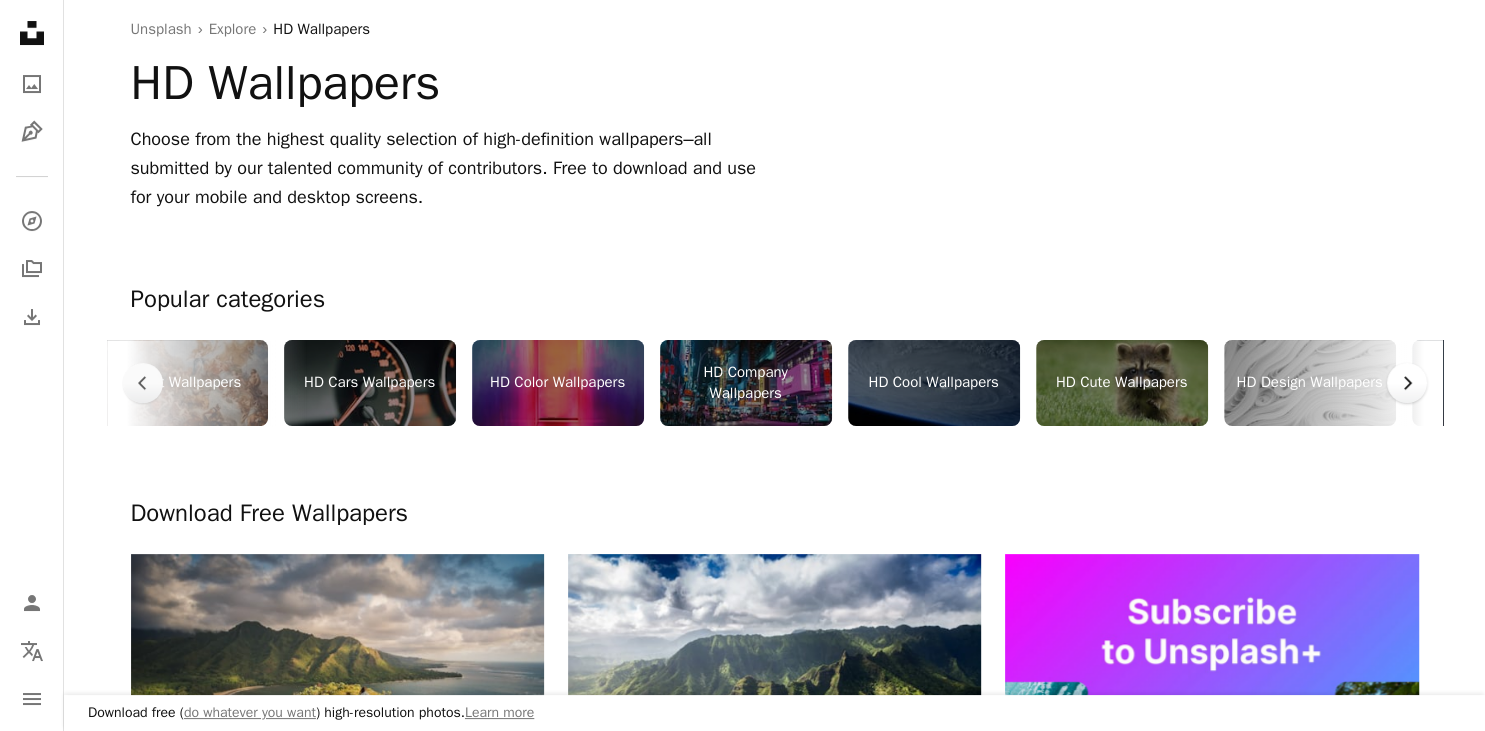 scroll, scrollTop: 0, scrollLeft: 600, axis: horizontal 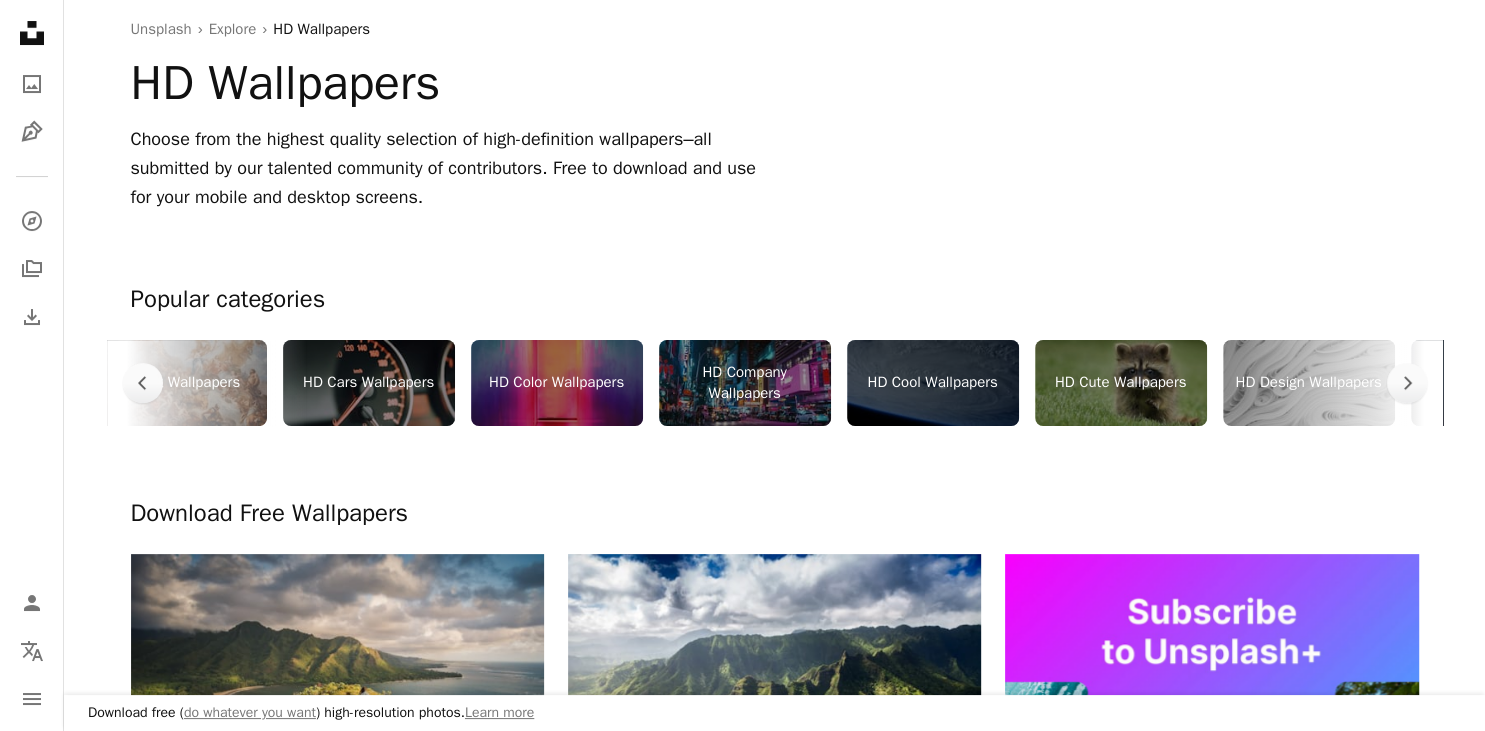 click on "HD Cool Wallpapers" at bounding box center (933, 383) 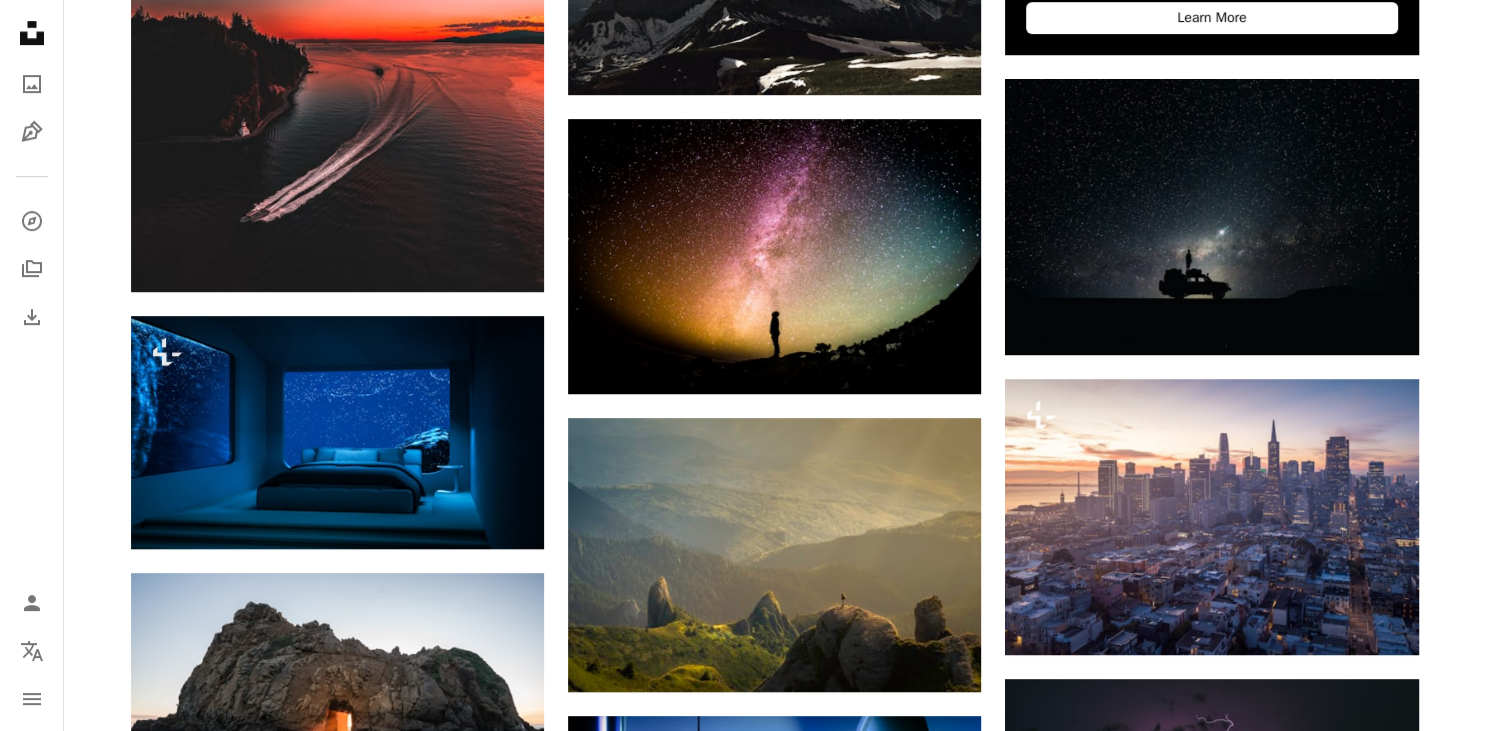 scroll, scrollTop: 1056, scrollLeft: 0, axis: vertical 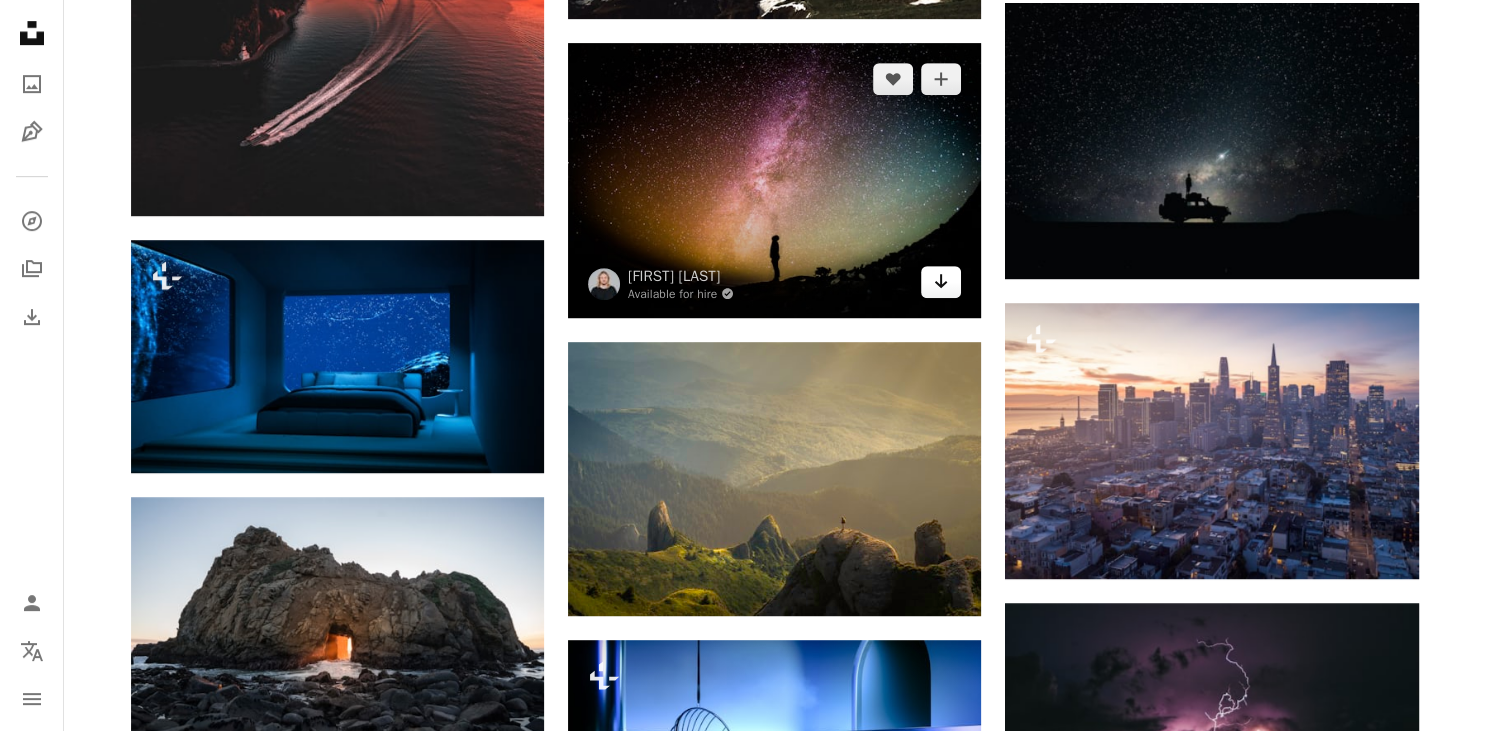 click on "Arrow pointing down" at bounding box center [941, 282] 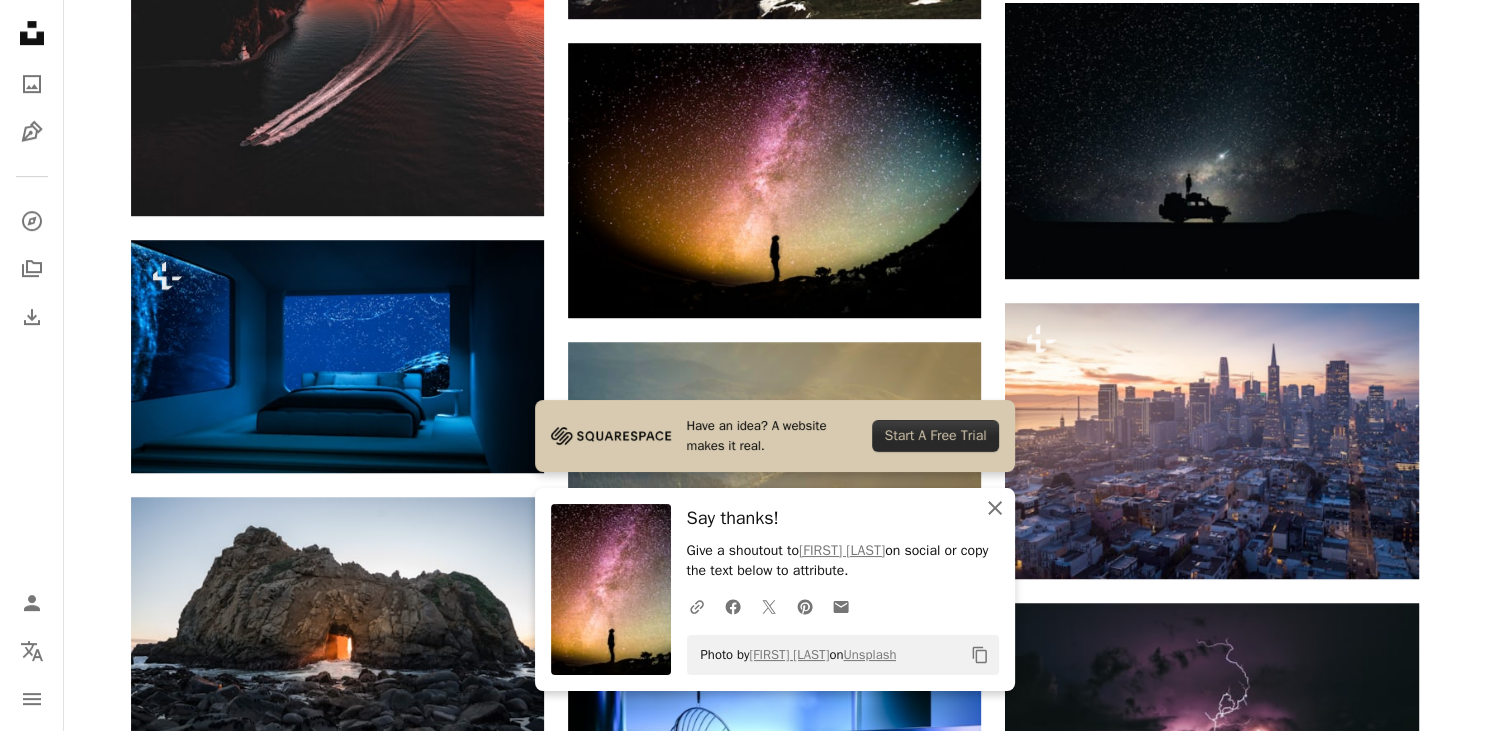 click on "An X shape" 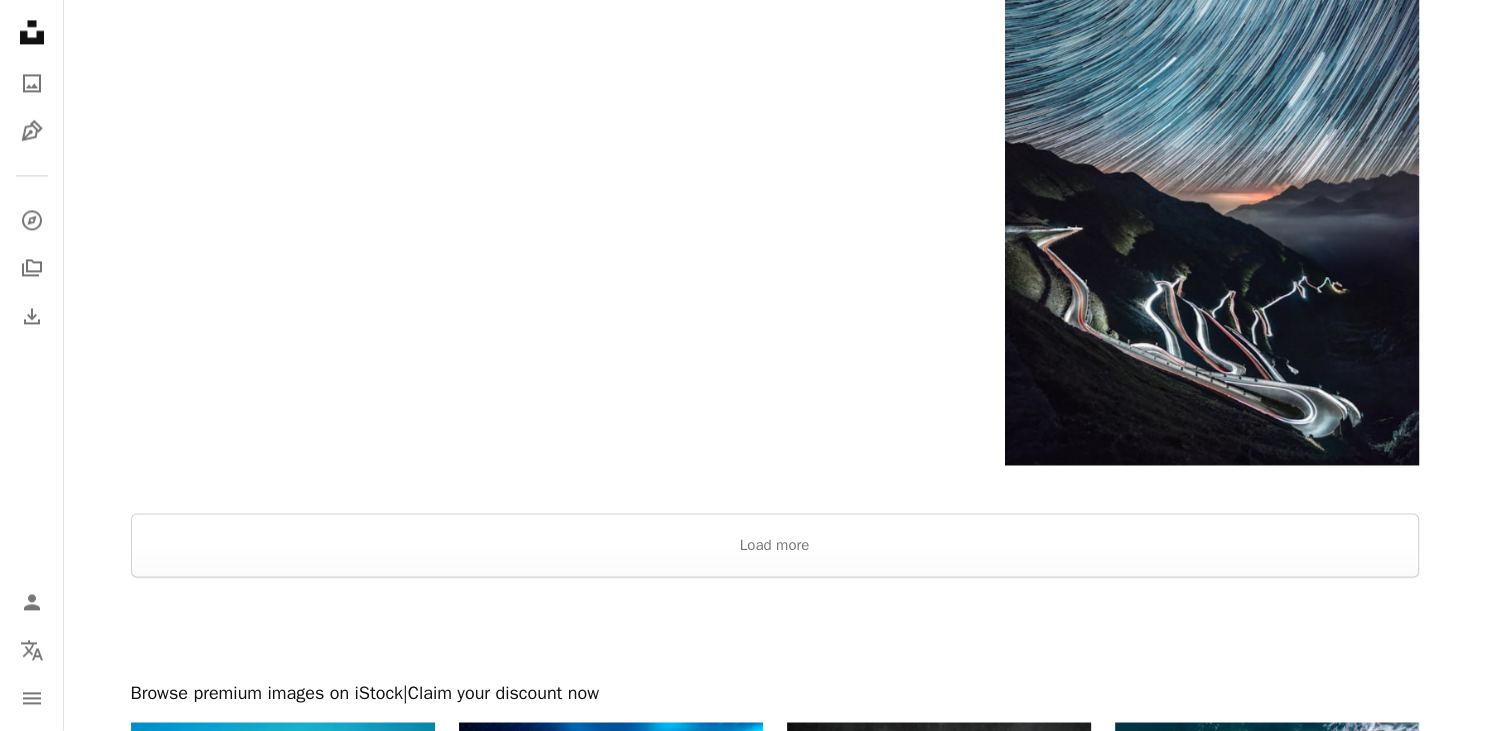scroll, scrollTop: 3009, scrollLeft: 0, axis: vertical 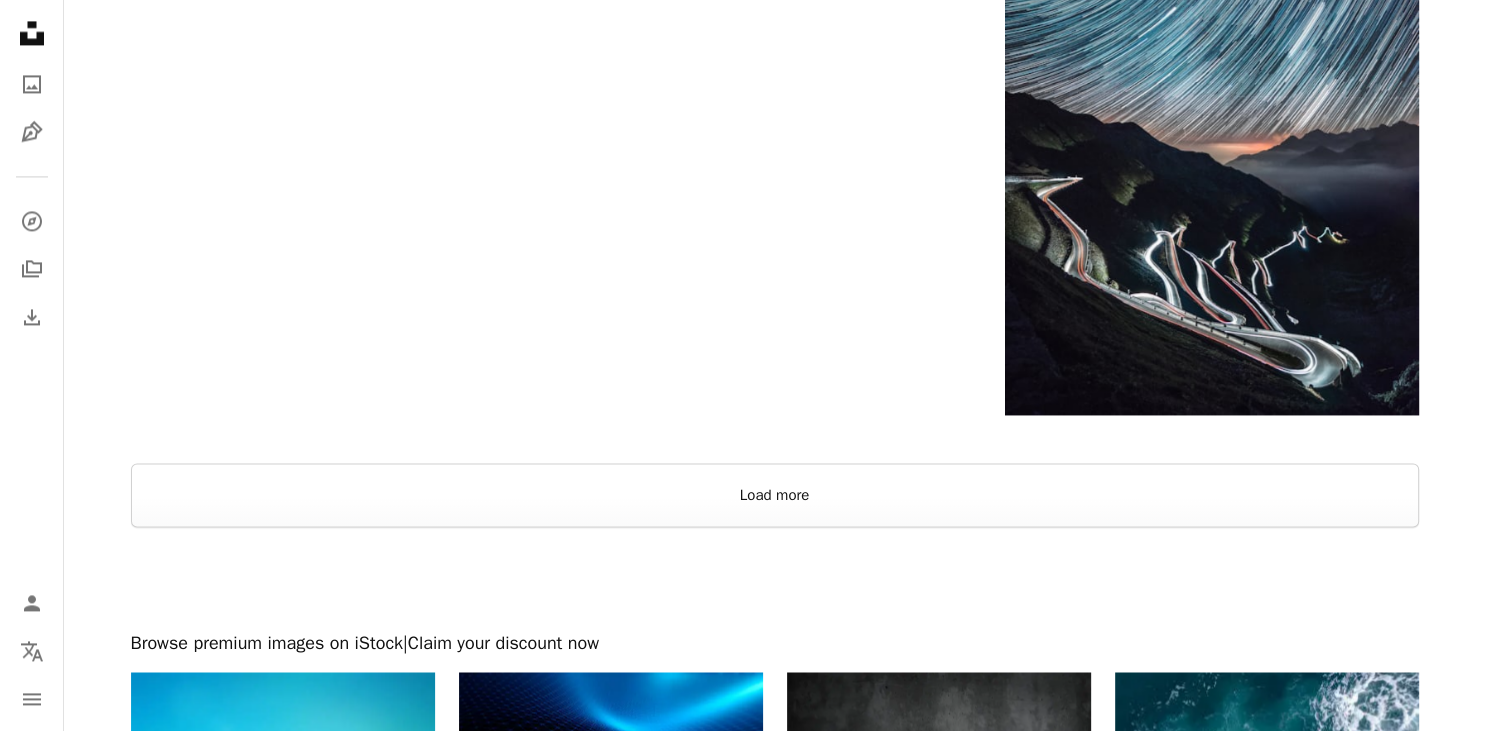 click on "Load more" at bounding box center (775, 495) 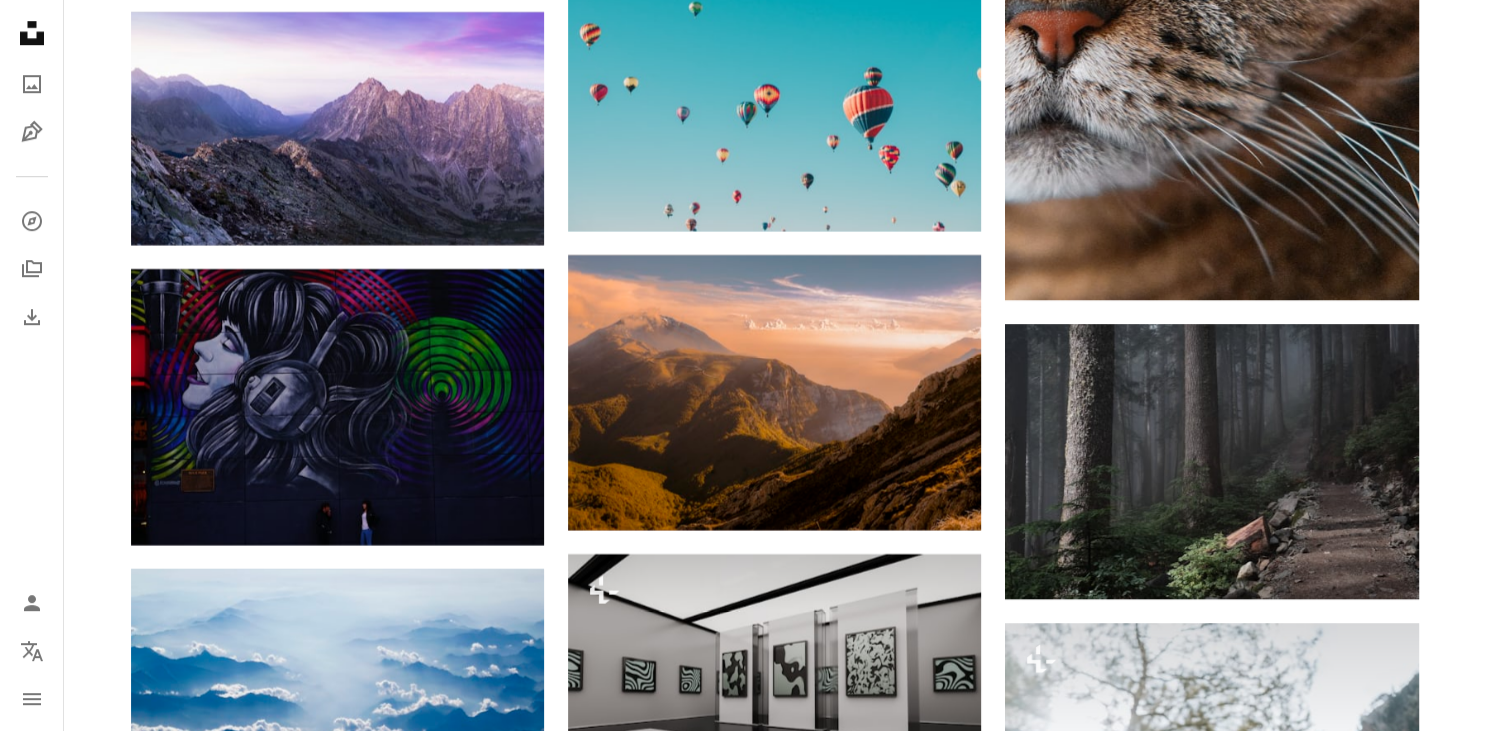 scroll, scrollTop: 8976, scrollLeft: 0, axis: vertical 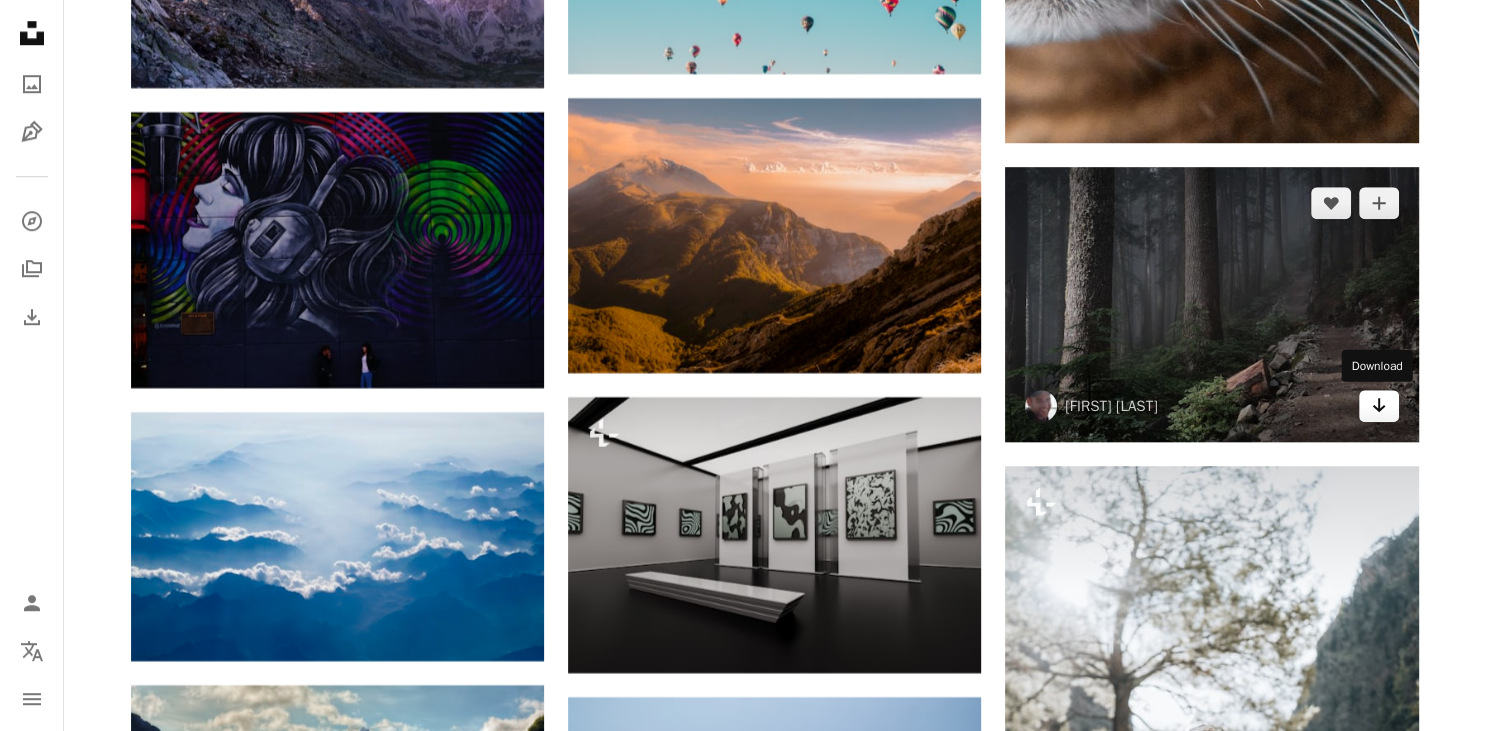 click on "Arrow pointing down" 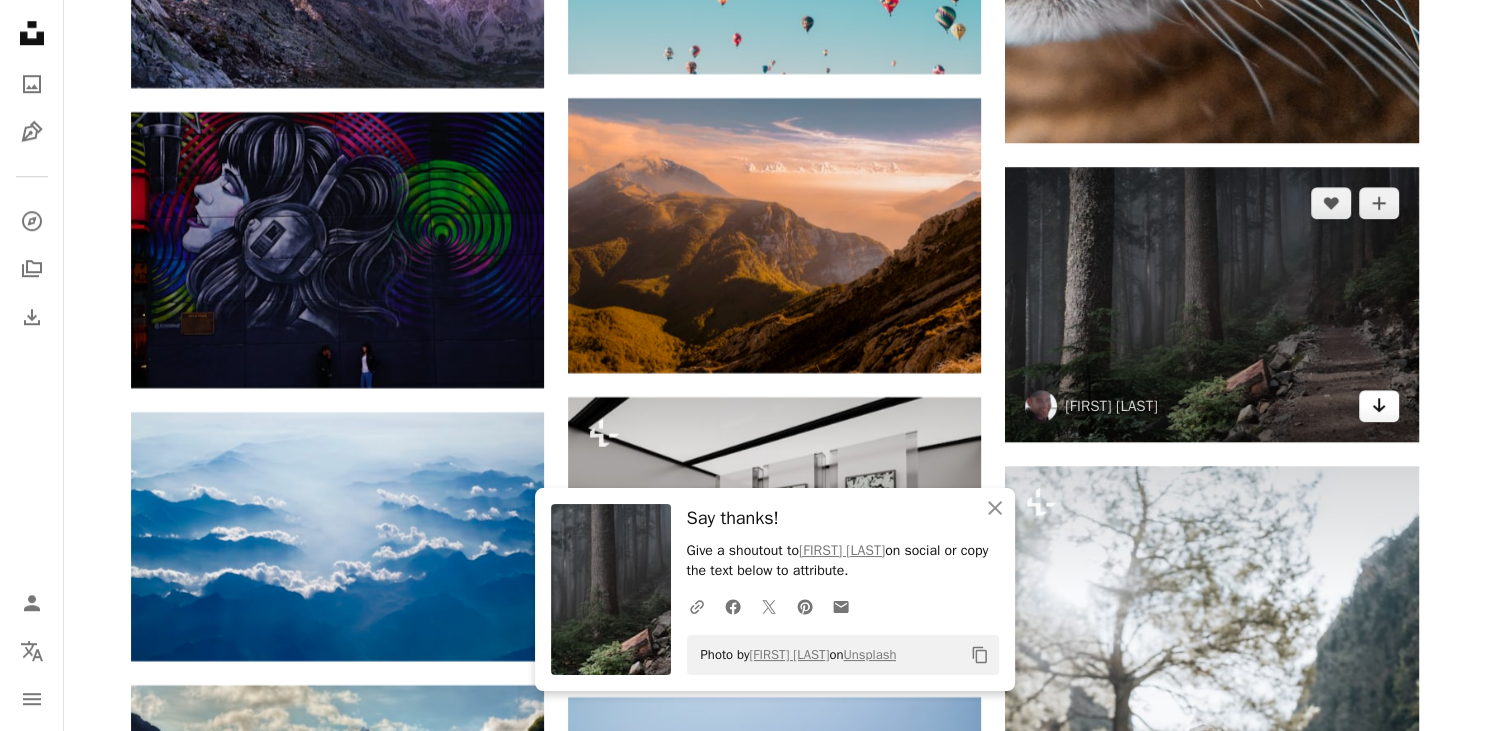 click on "Arrow pointing down" 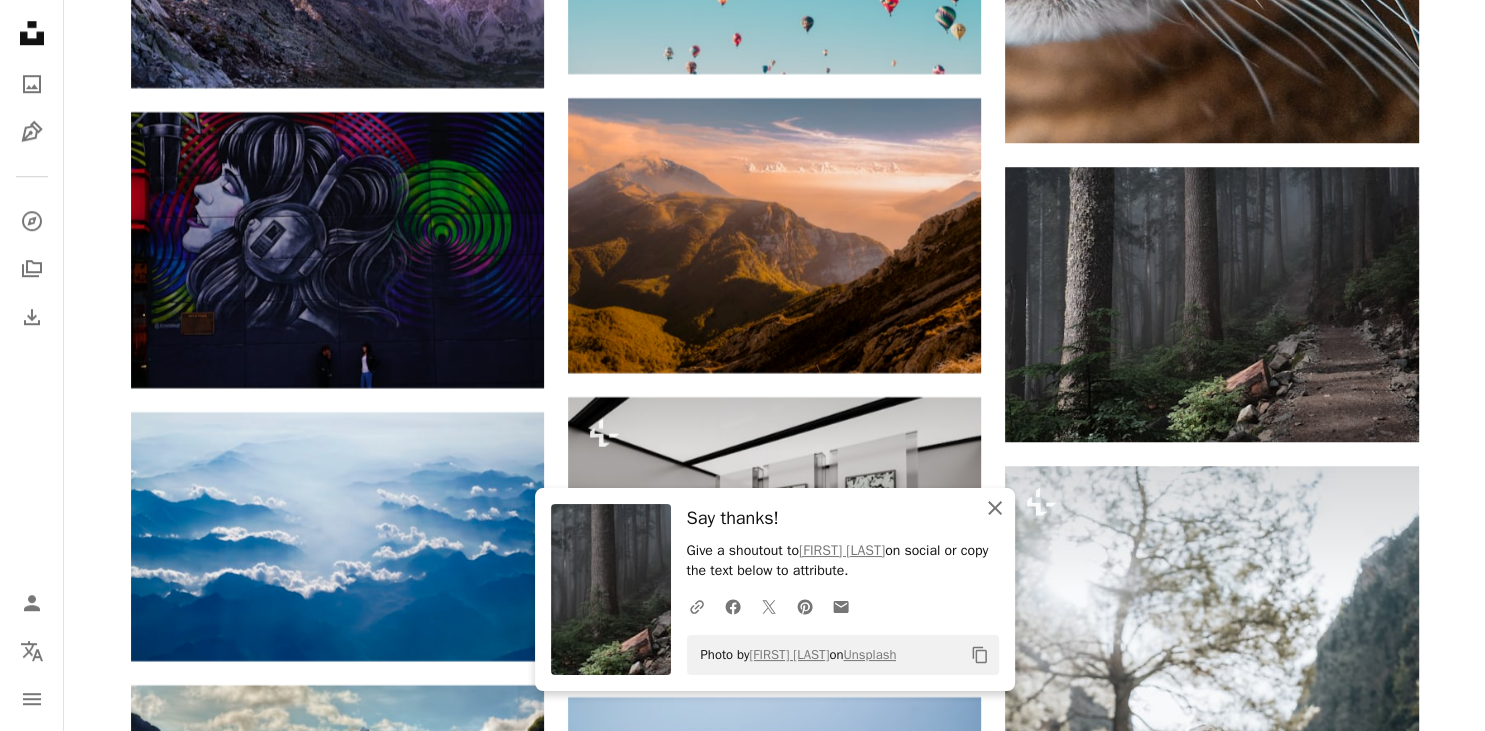 click 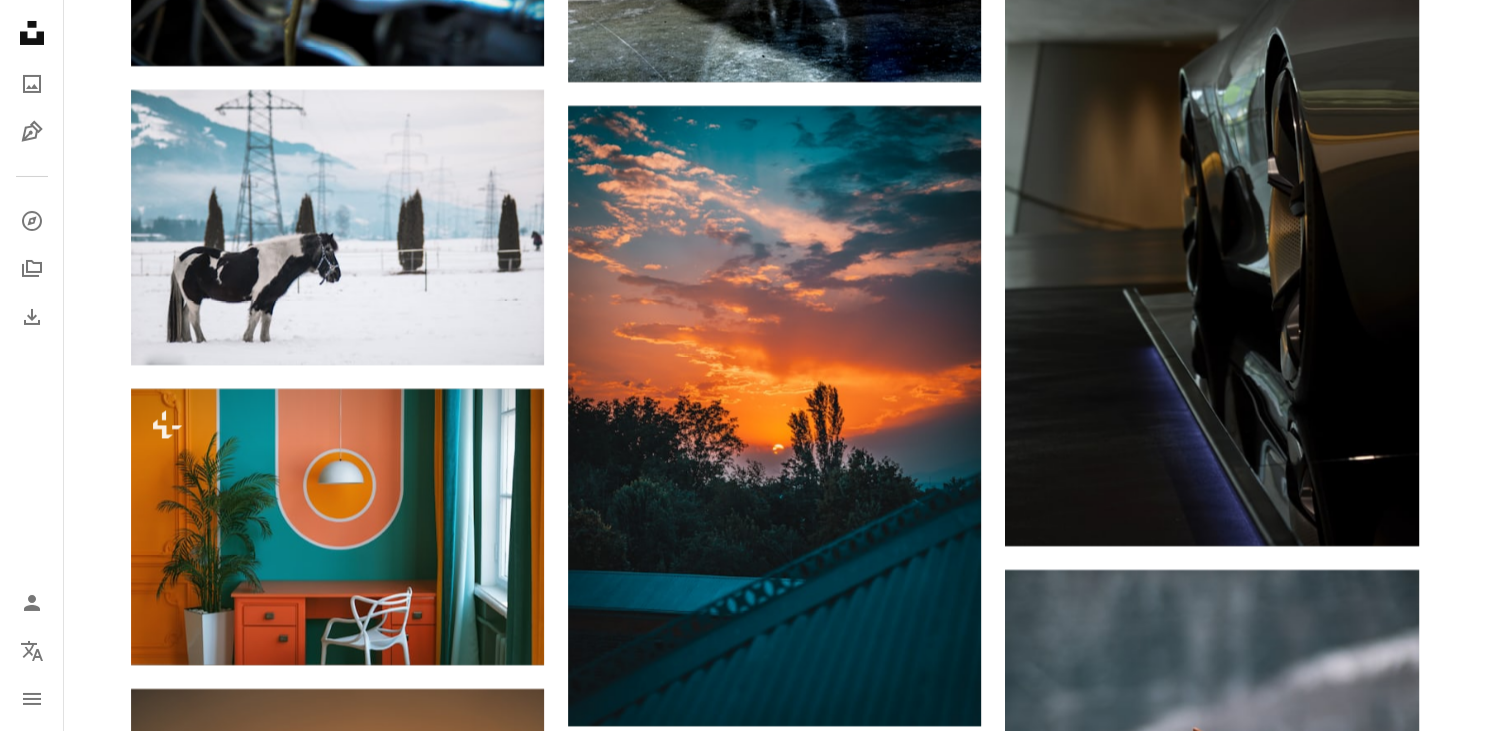scroll, scrollTop: 51902, scrollLeft: 0, axis: vertical 